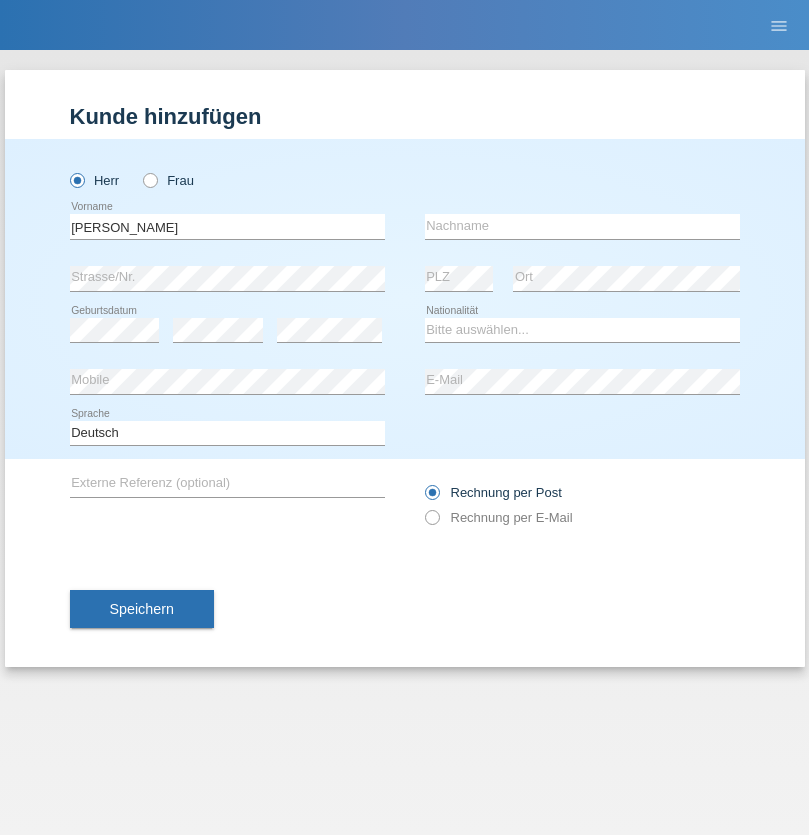 scroll, scrollTop: 0, scrollLeft: 0, axis: both 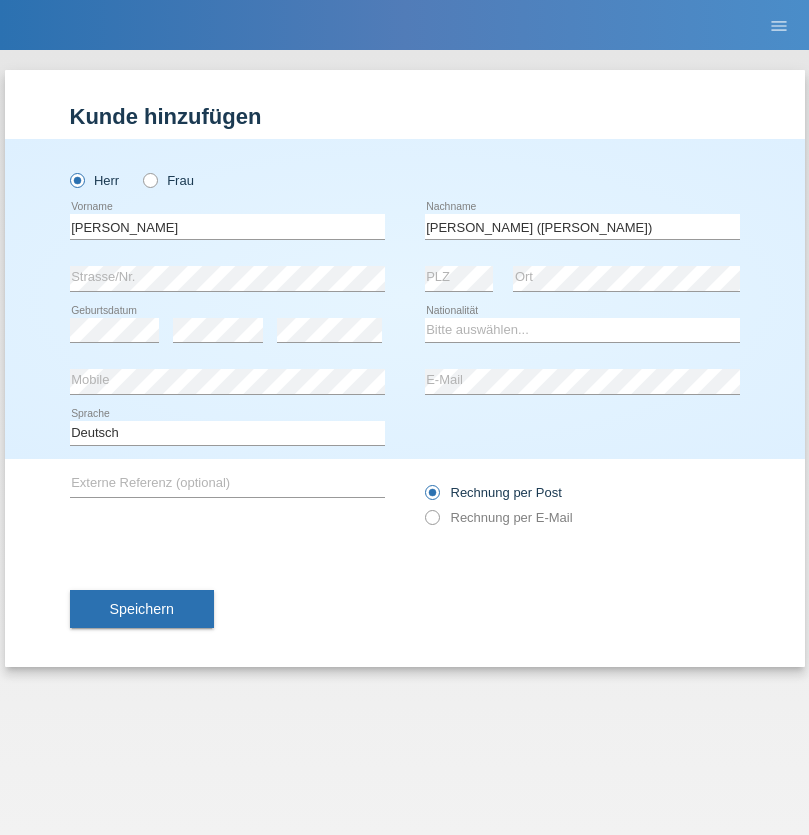 type on "[PERSON_NAME] ([PERSON_NAME])" 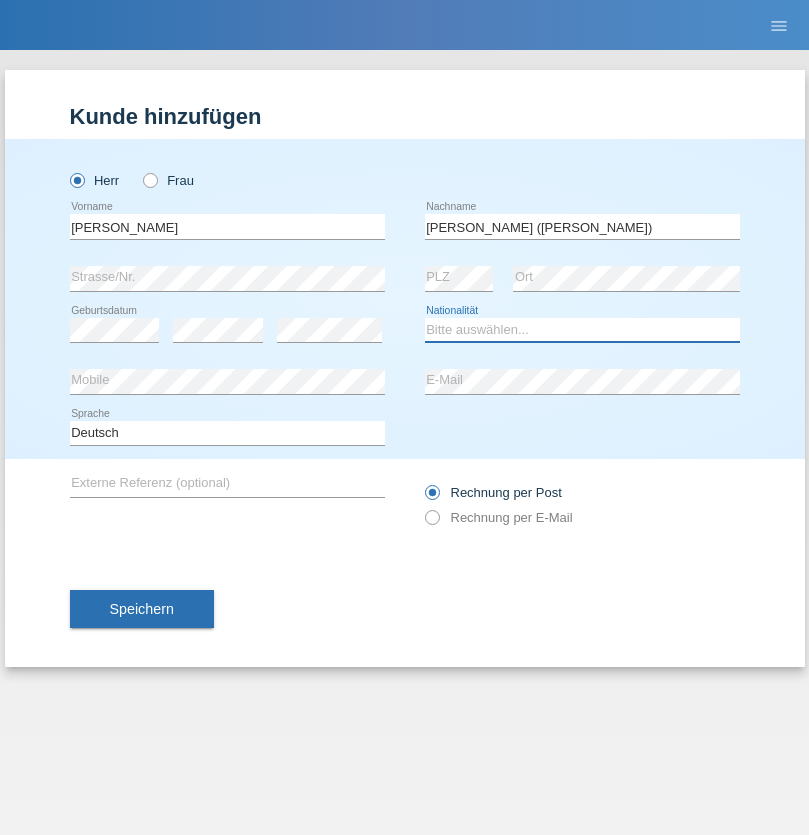 select on "BR" 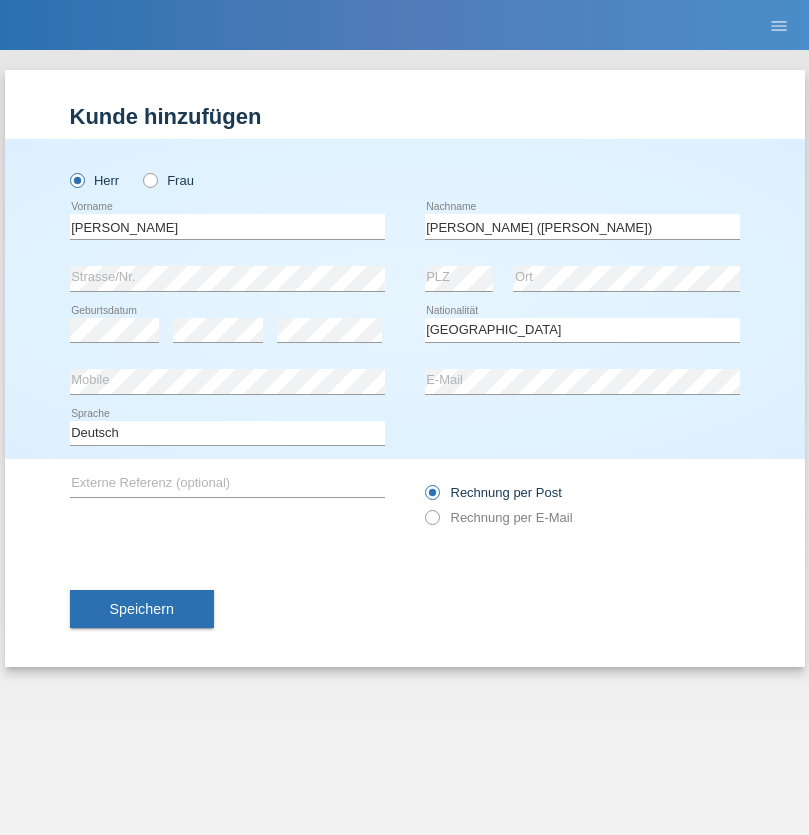 select on "C" 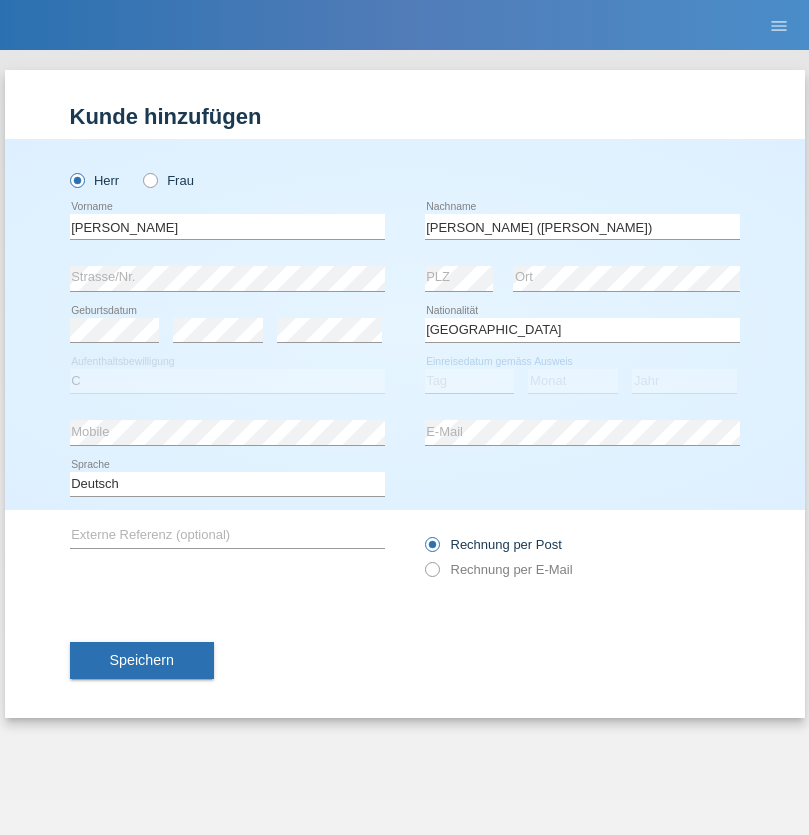 select on "26" 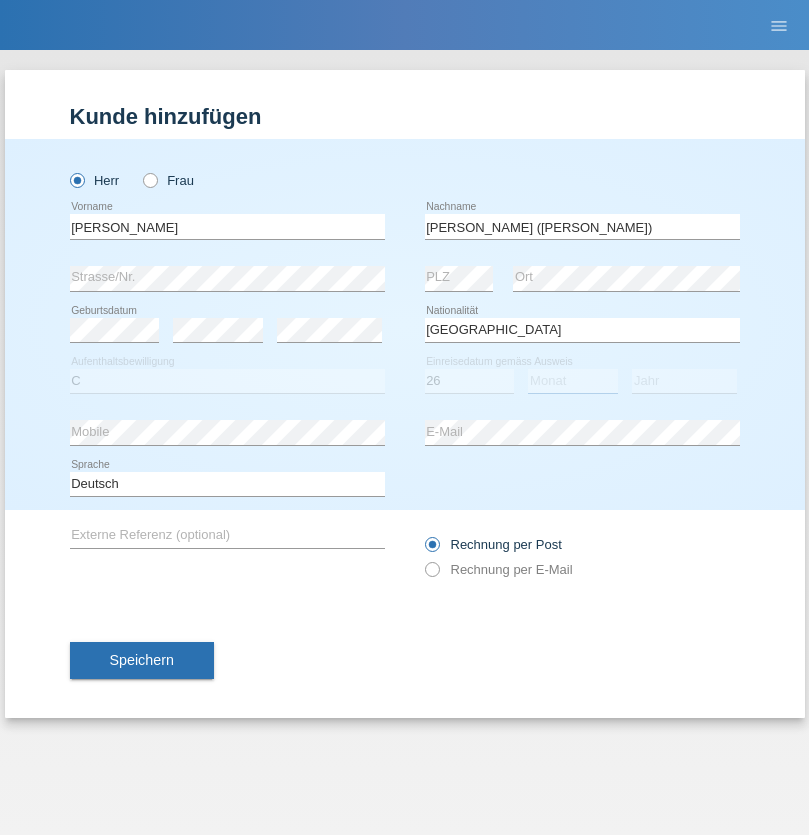 select on "01" 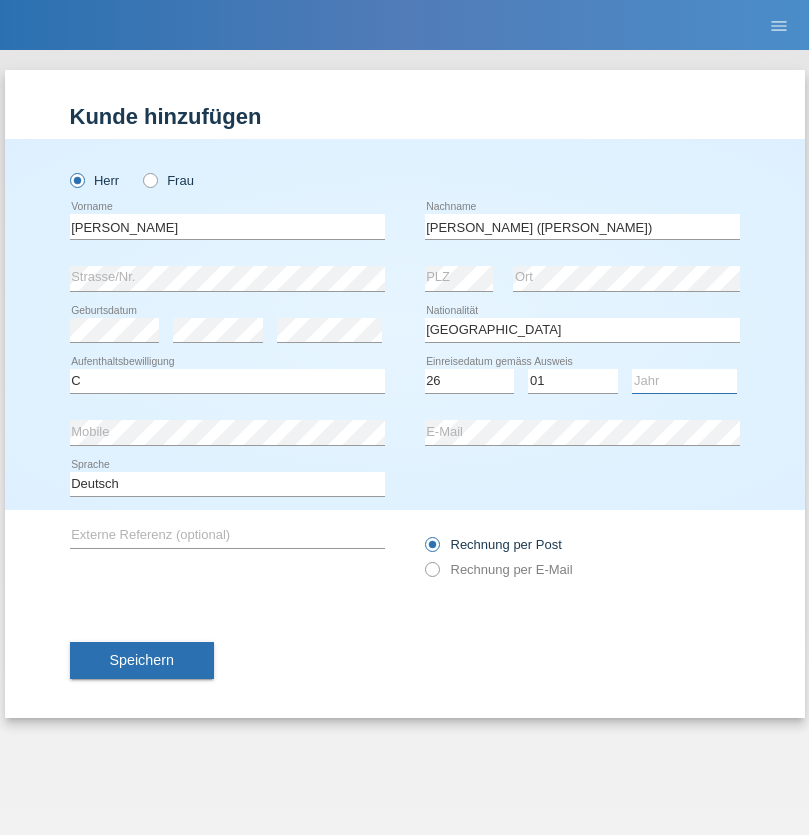 select on "2021" 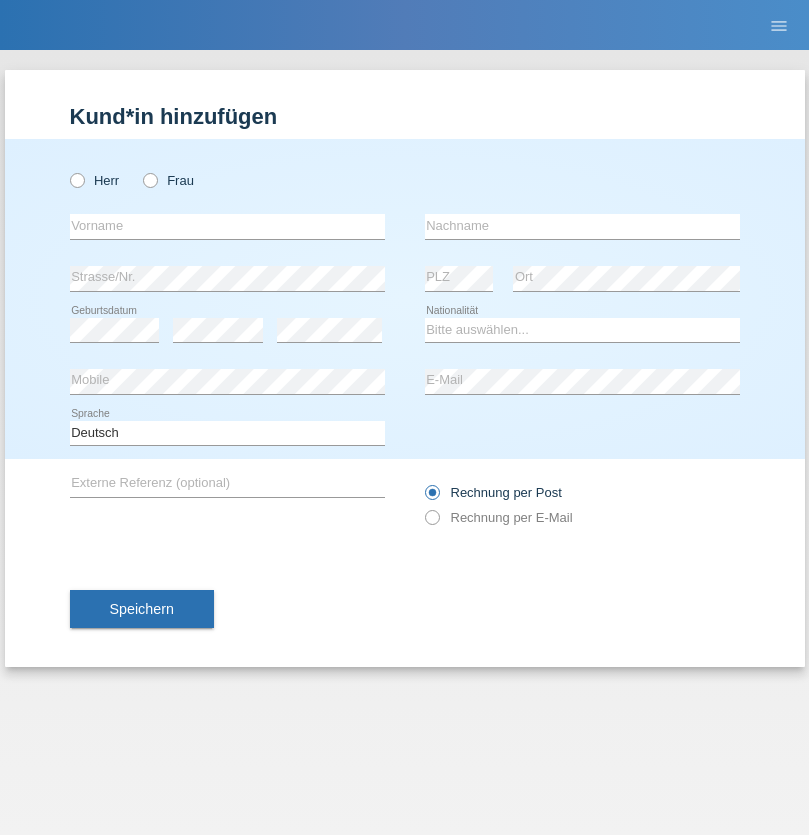 scroll, scrollTop: 0, scrollLeft: 0, axis: both 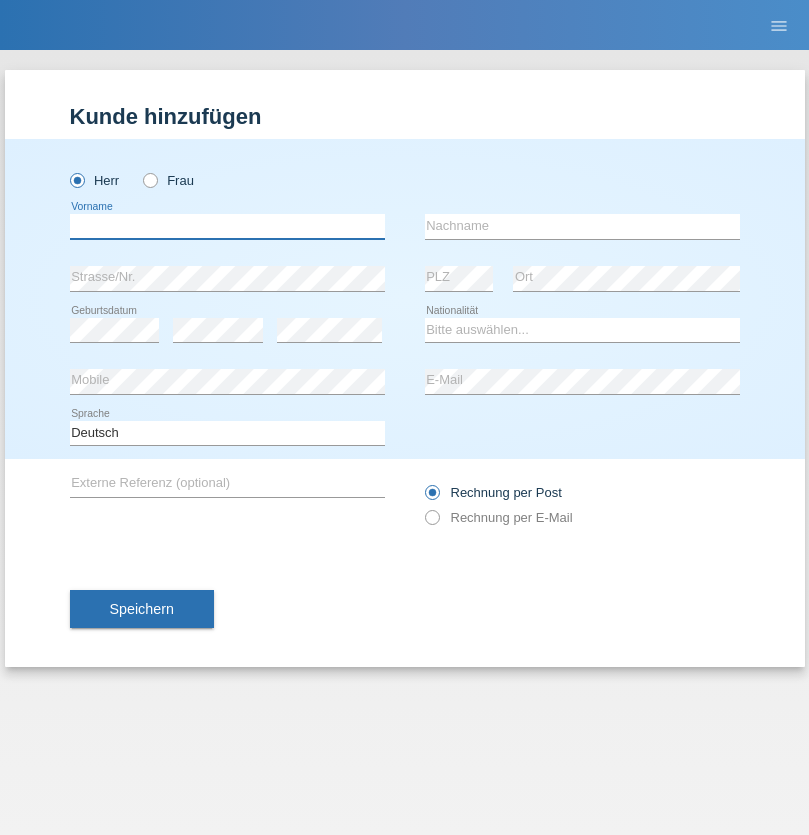 click at bounding box center (227, 226) 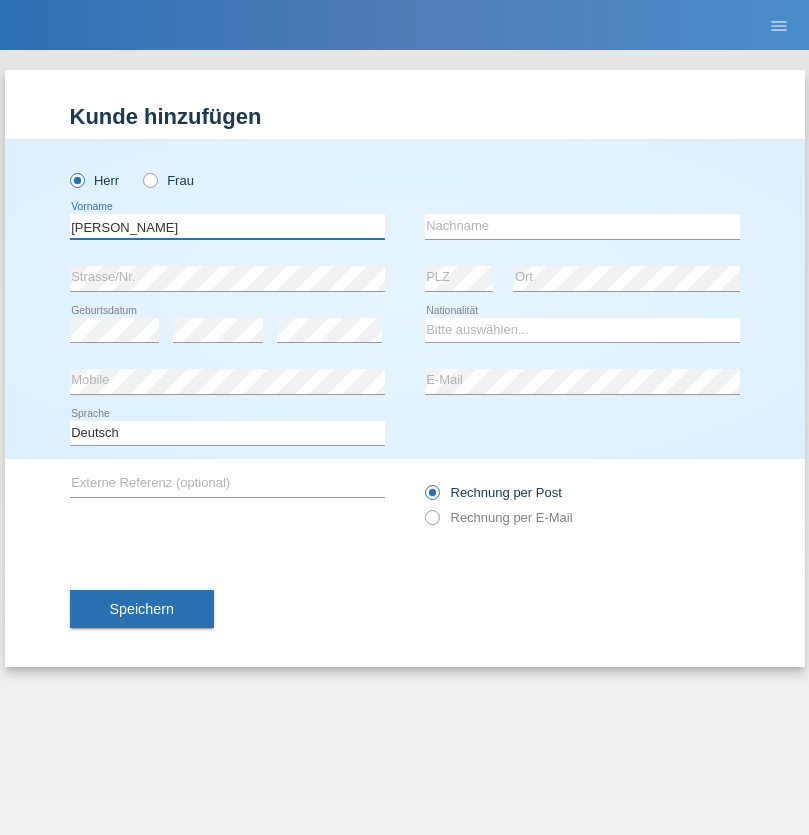 type on "Viktor" 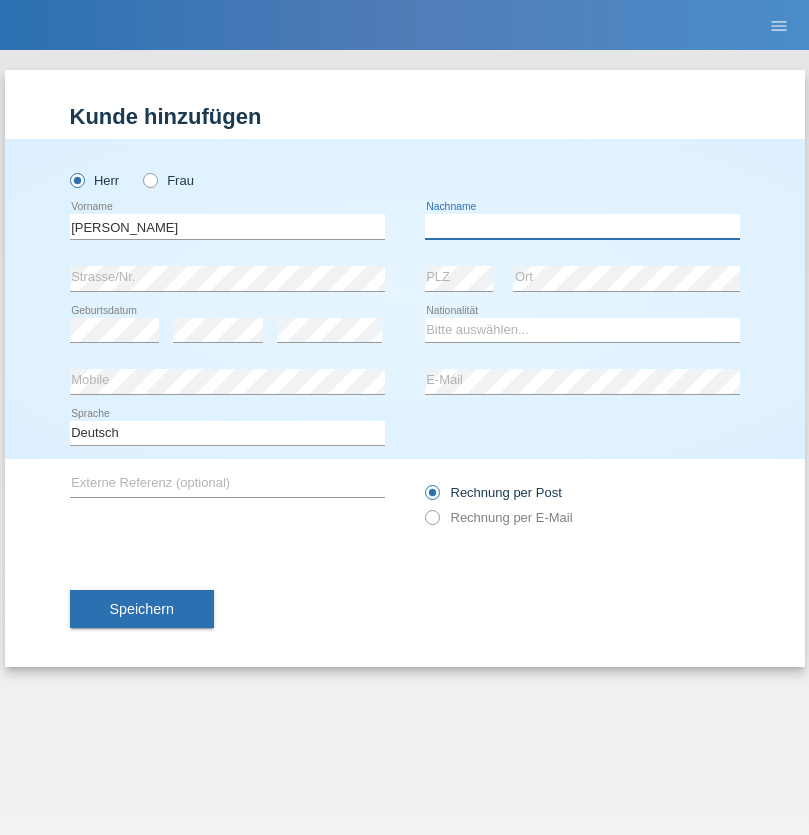 click at bounding box center [582, 226] 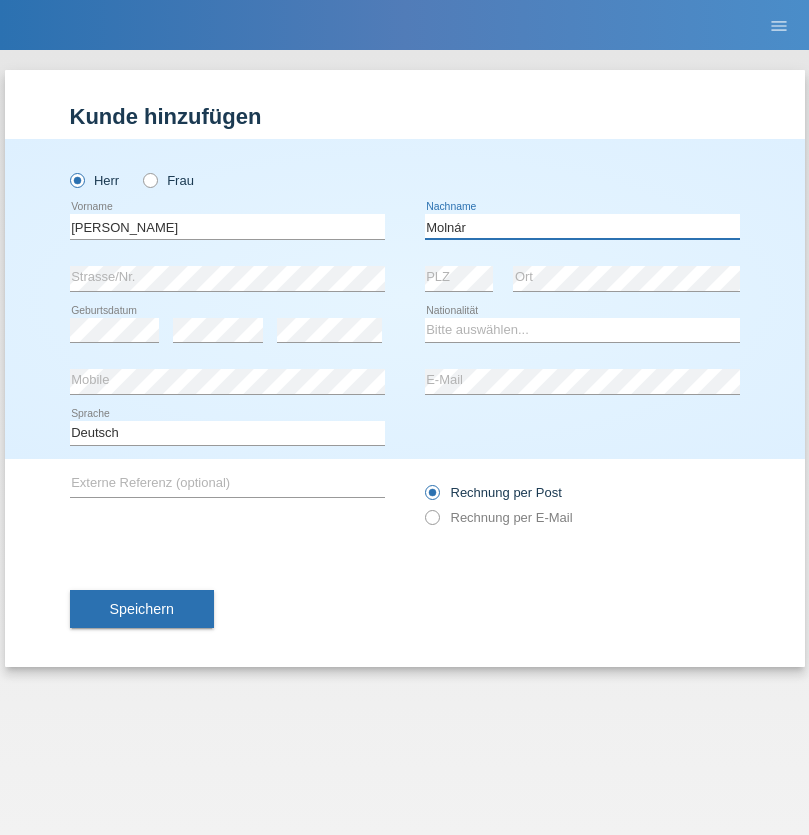 type on "Molnár" 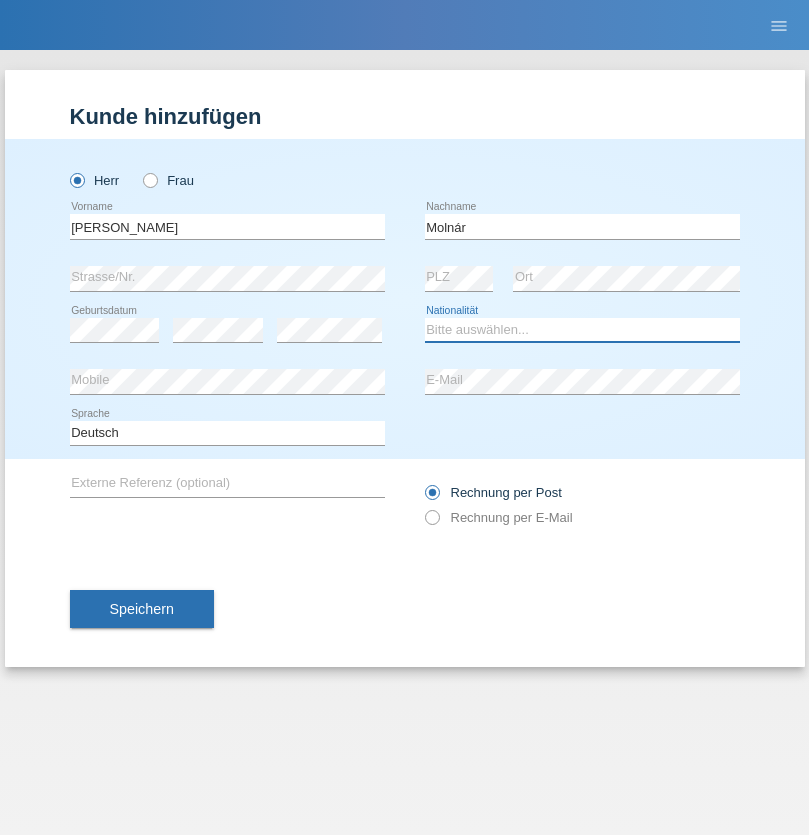 select on "HU" 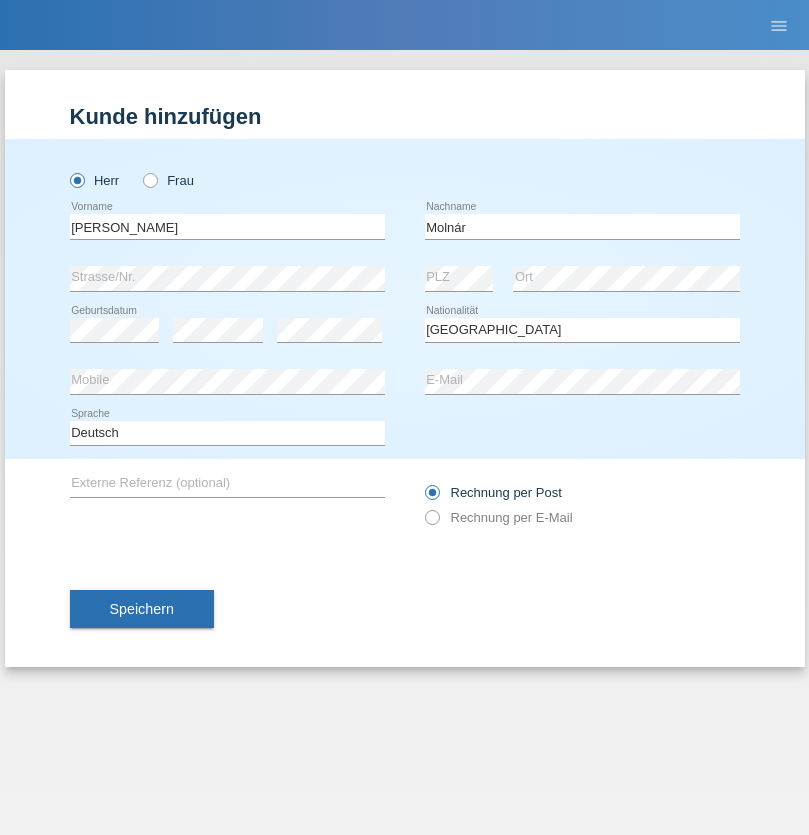 select on "C" 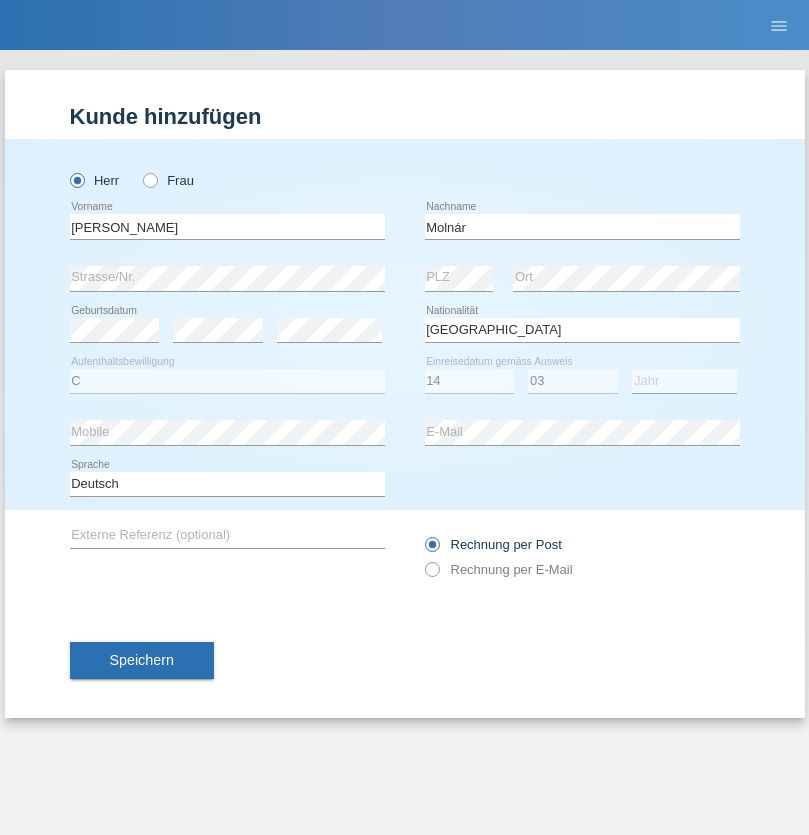 select on "2021" 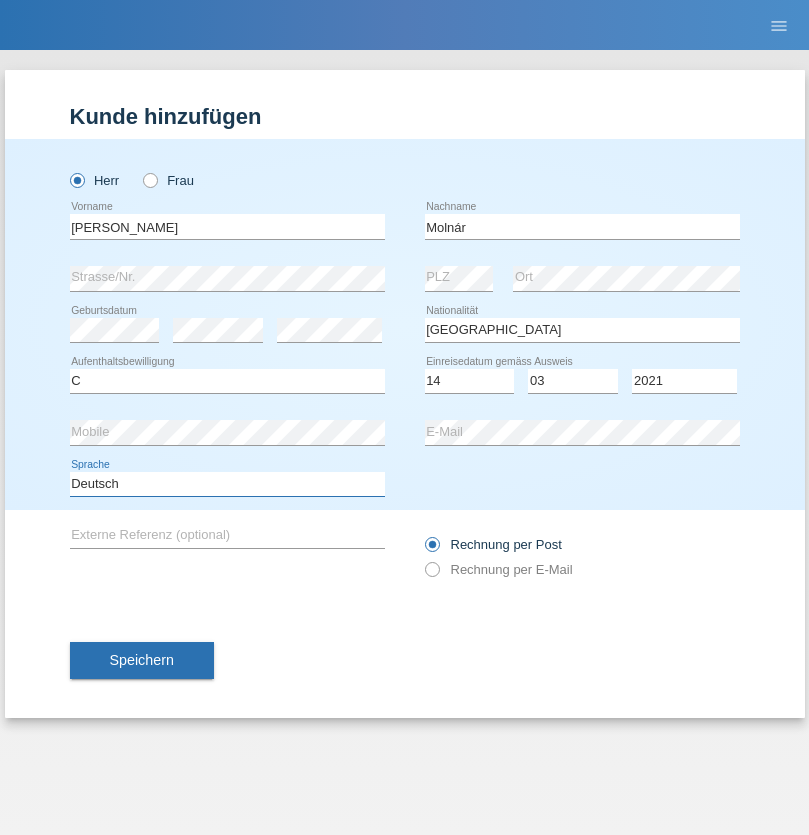 select on "en" 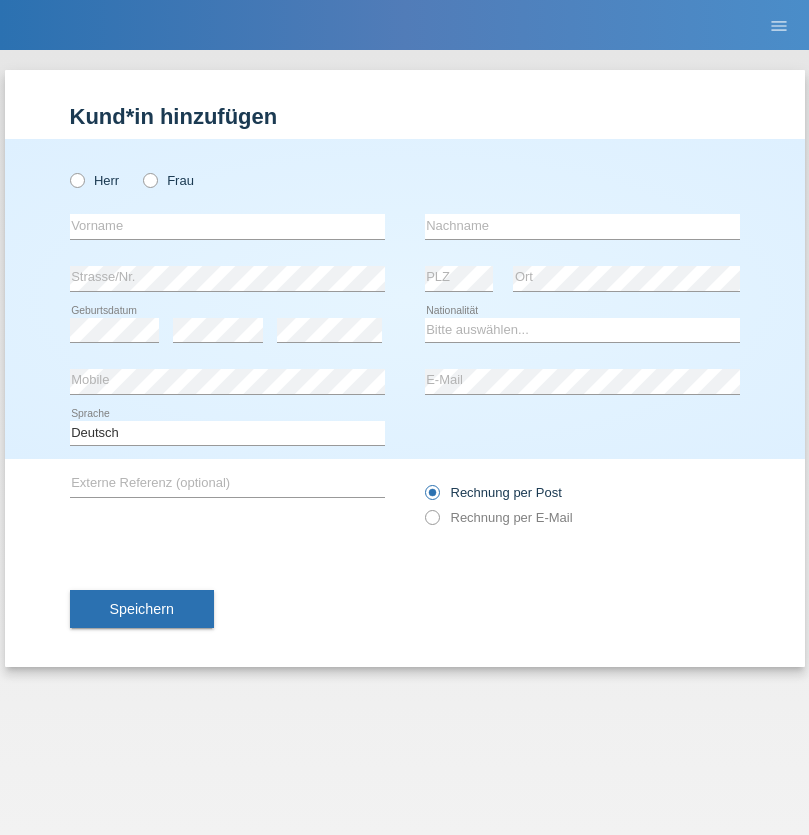 scroll, scrollTop: 0, scrollLeft: 0, axis: both 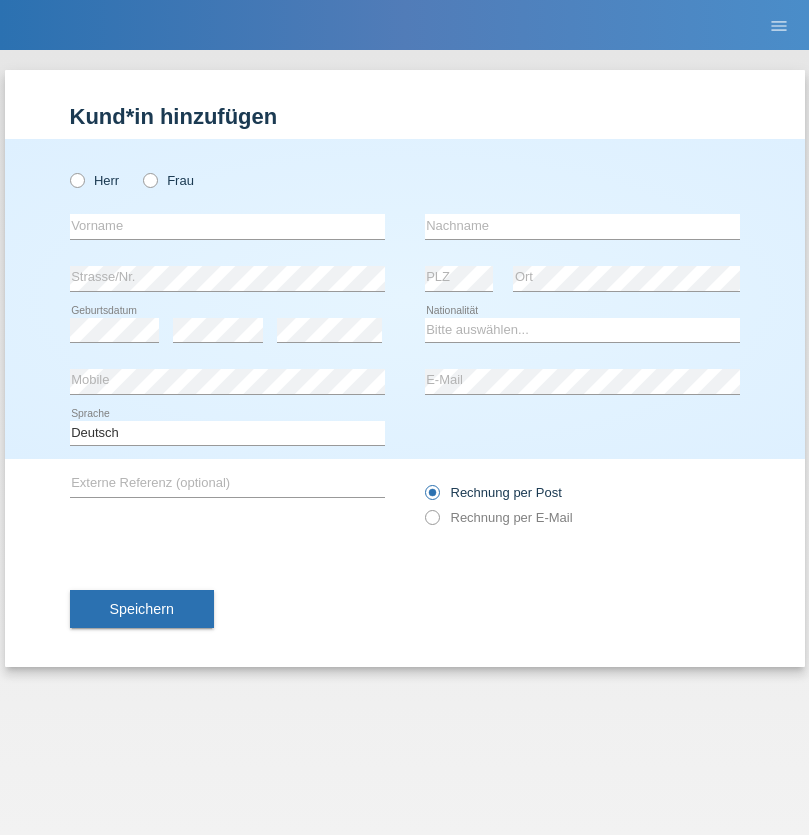 radio on "true" 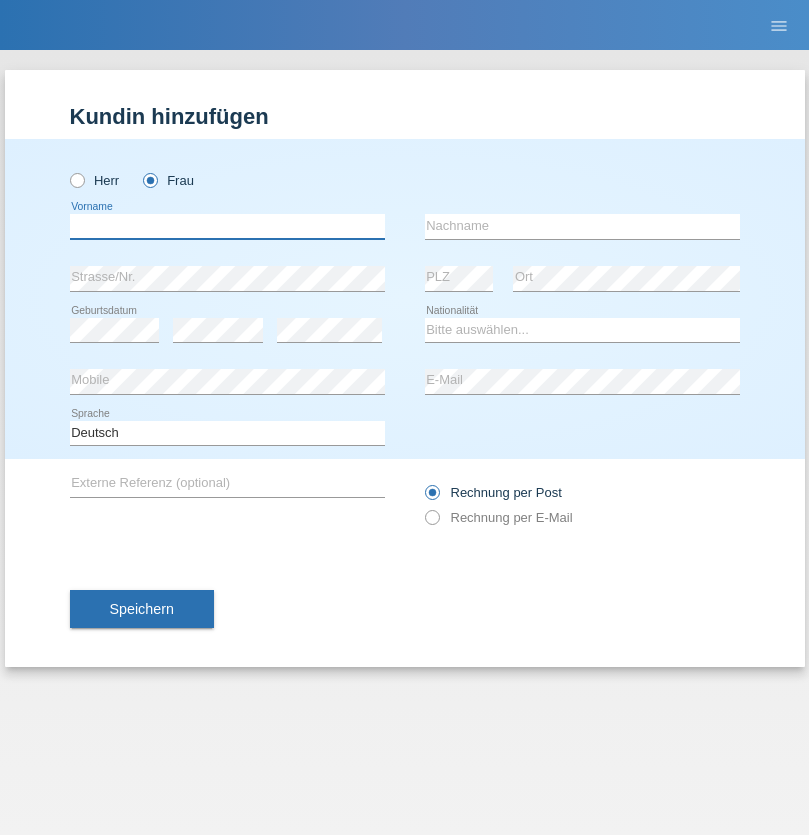 click at bounding box center (227, 226) 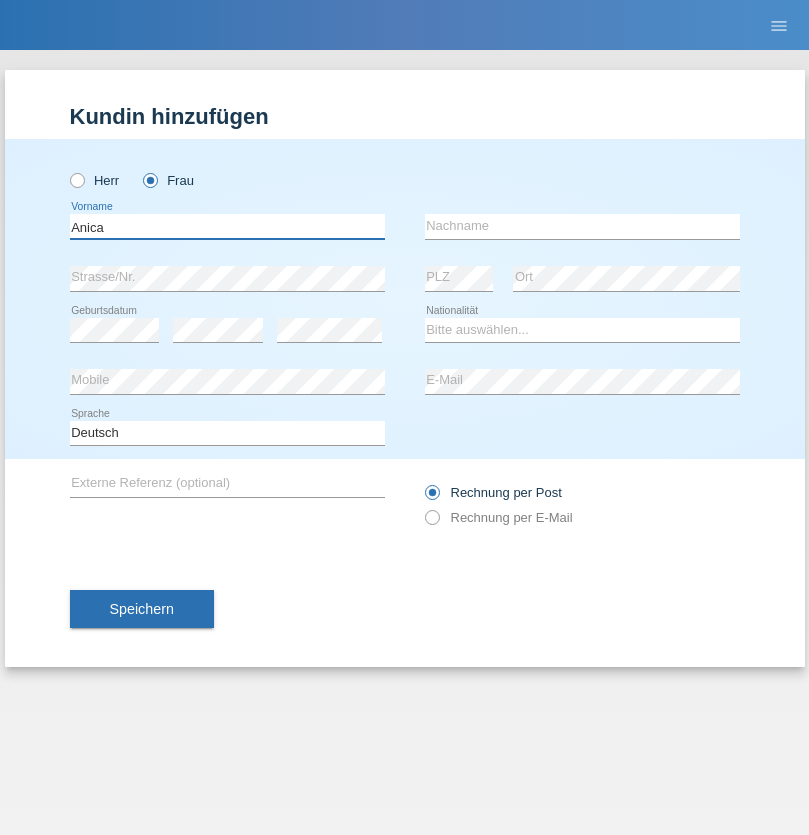 type on "Anica" 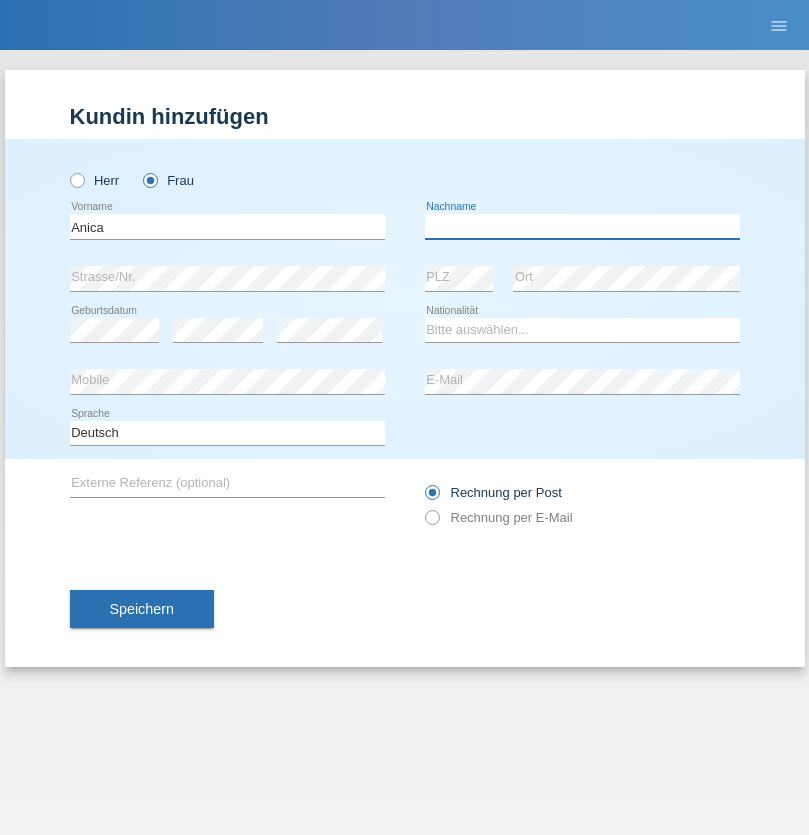 click at bounding box center [582, 226] 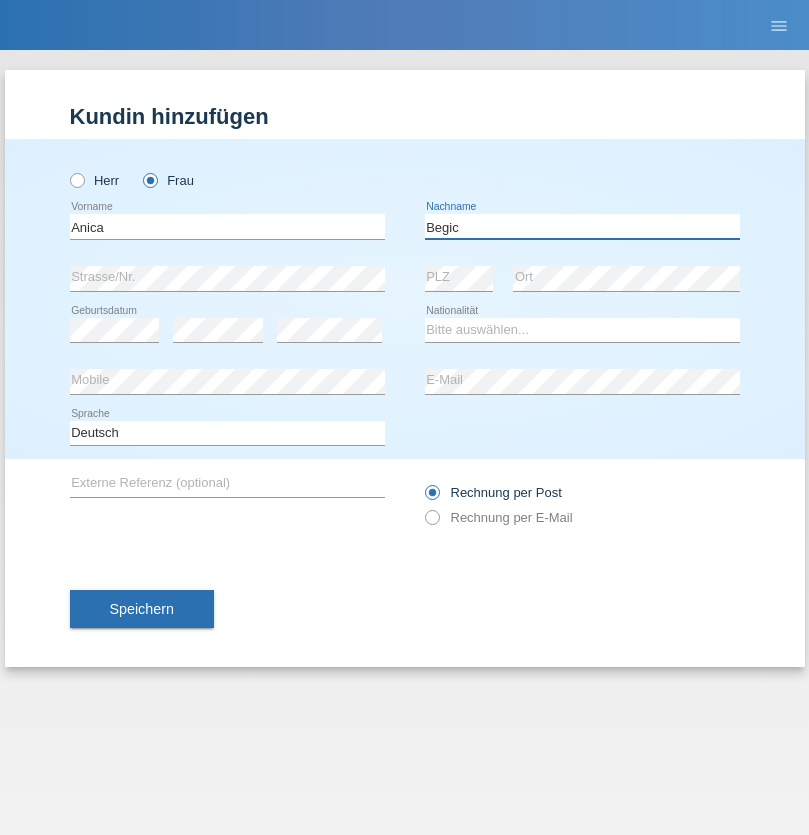 type on "Begic" 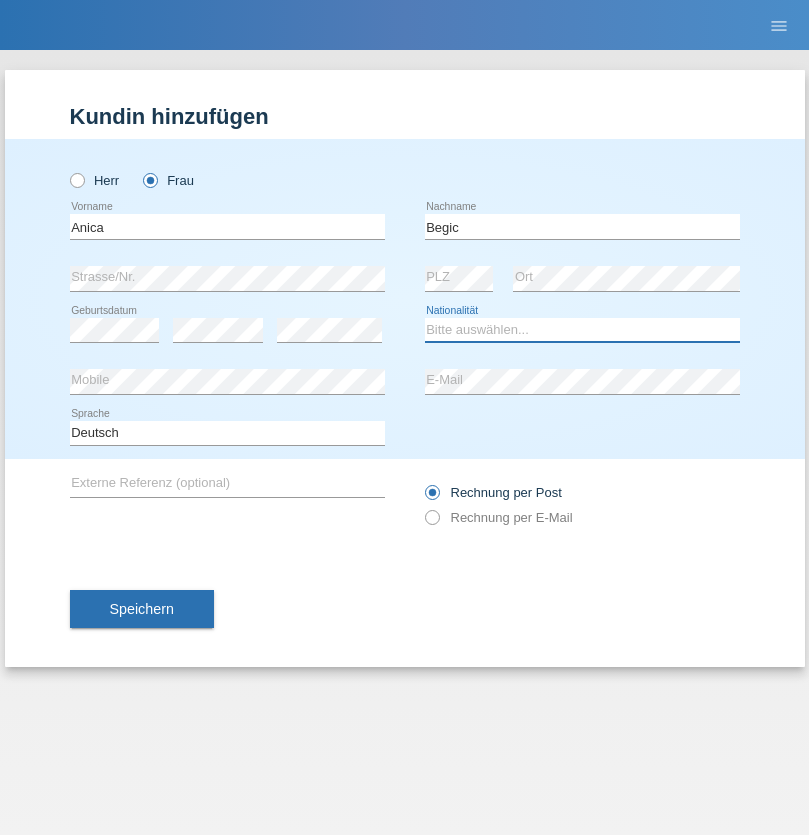 select on "CH" 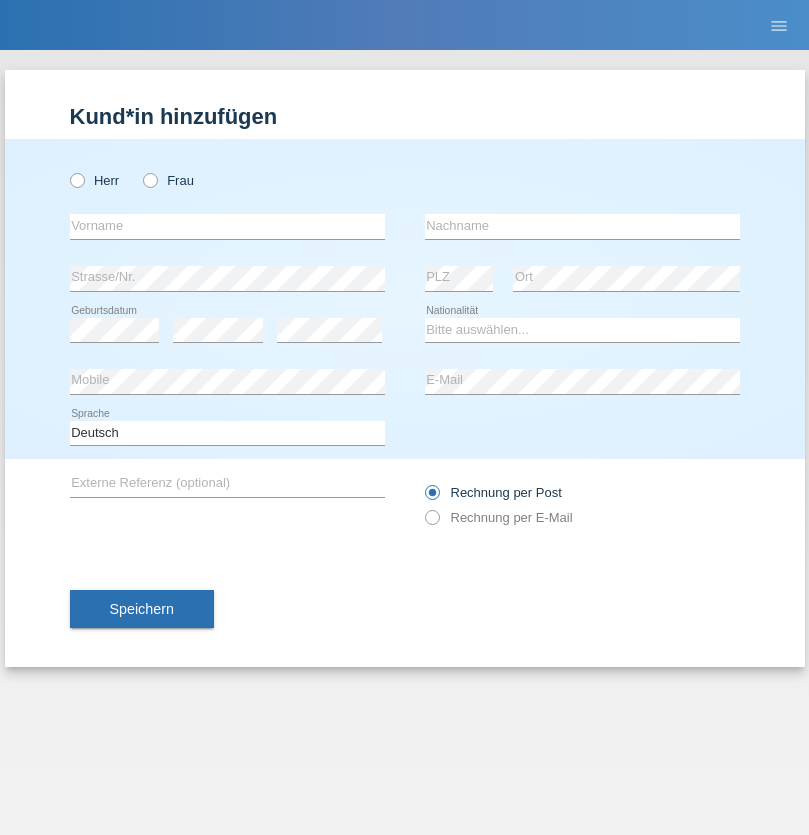 scroll, scrollTop: 0, scrollLeft: 0, axis: both 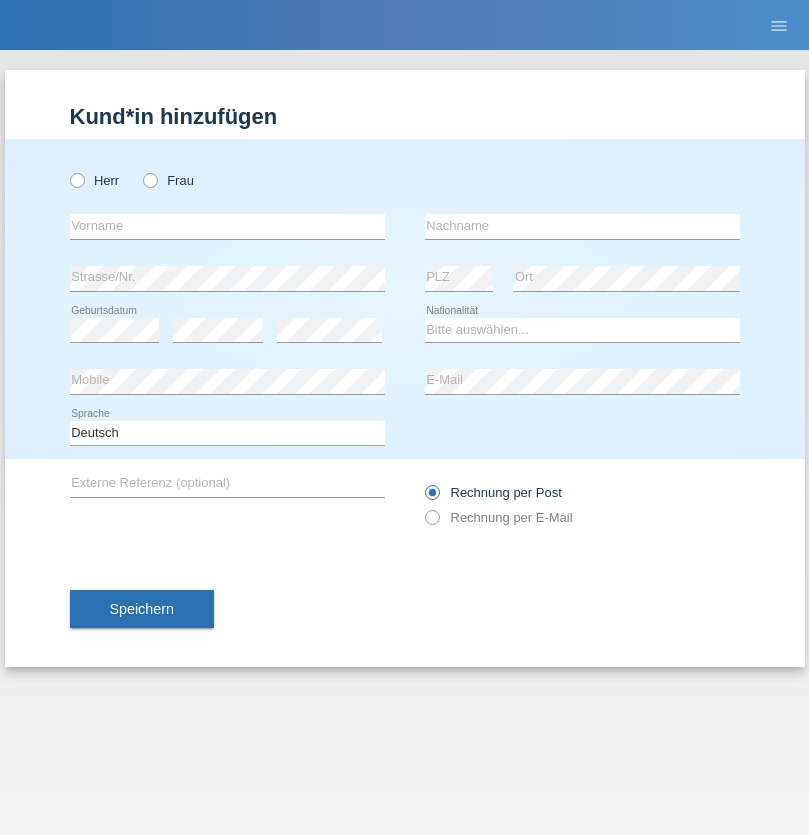 radio on "true" 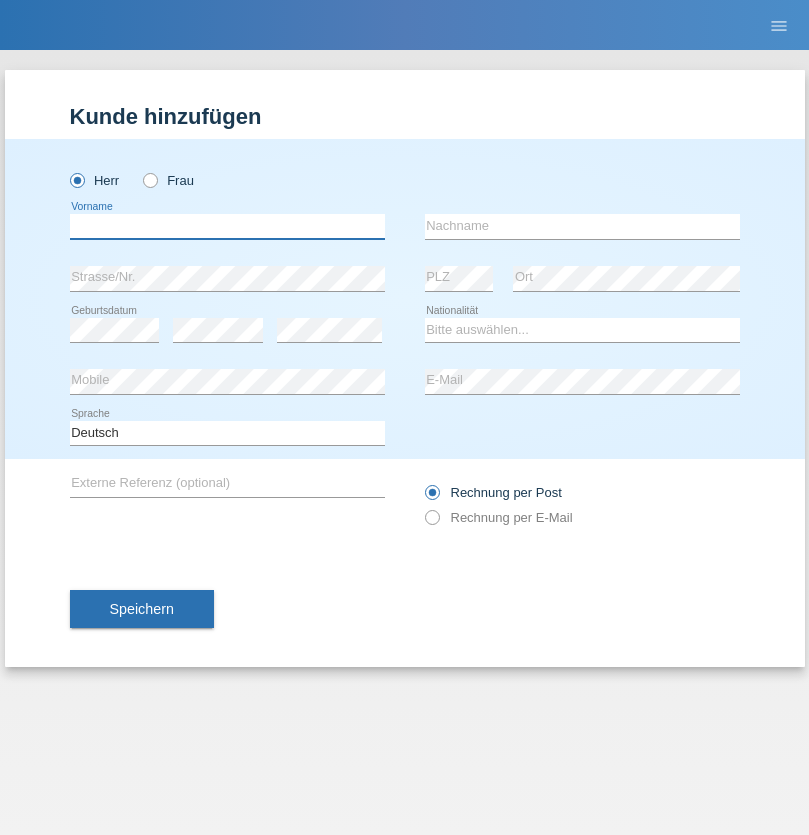 click at bounding box center (227, 226) 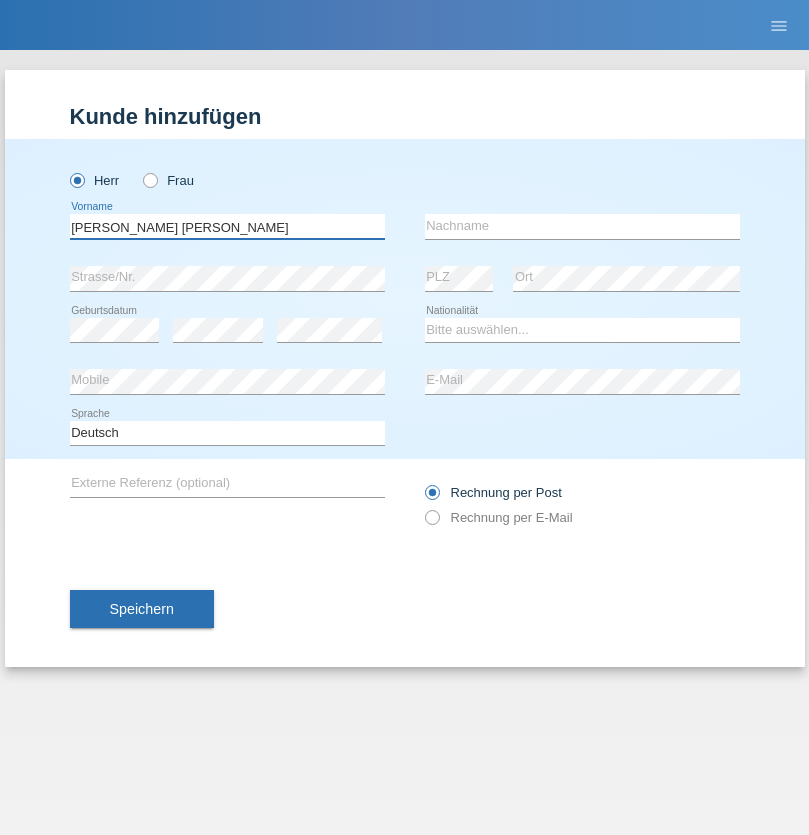type on "Pereira de oliveira" 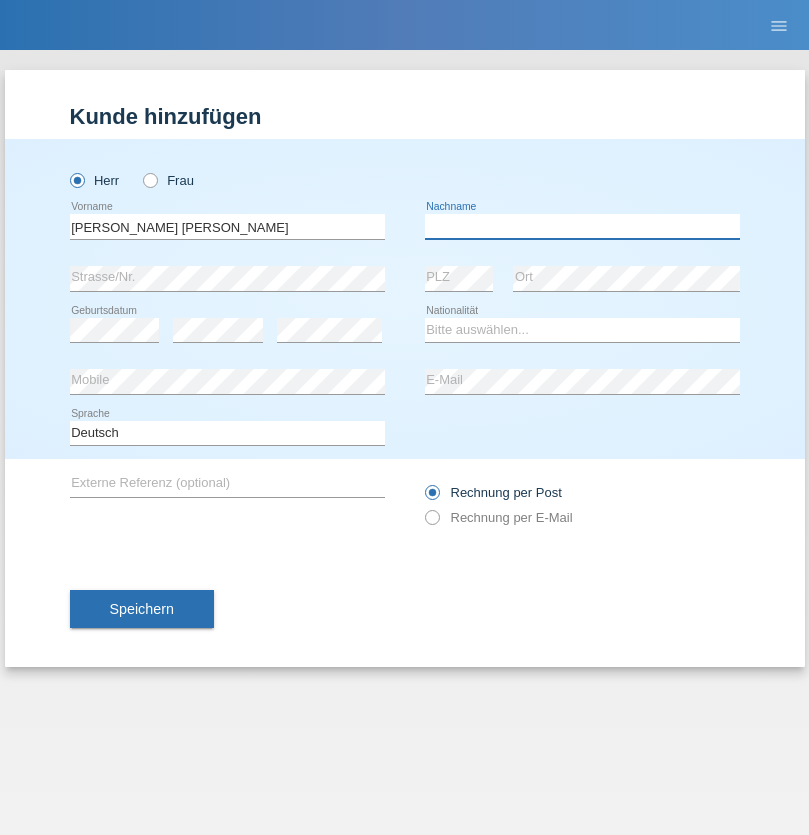 click at bounding box center [582, 226] 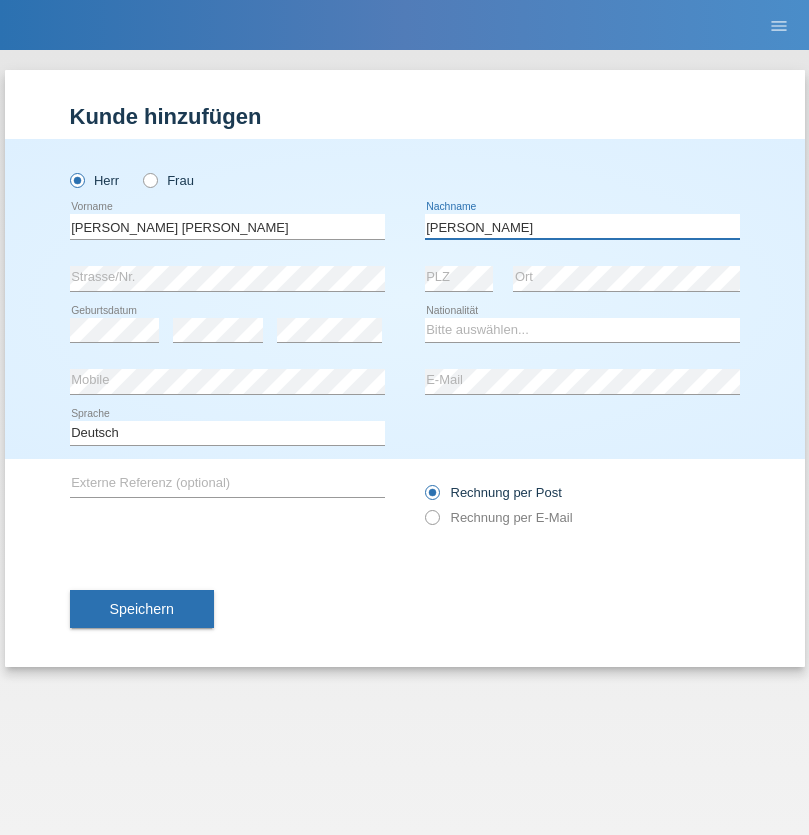 type on "Luis jose" 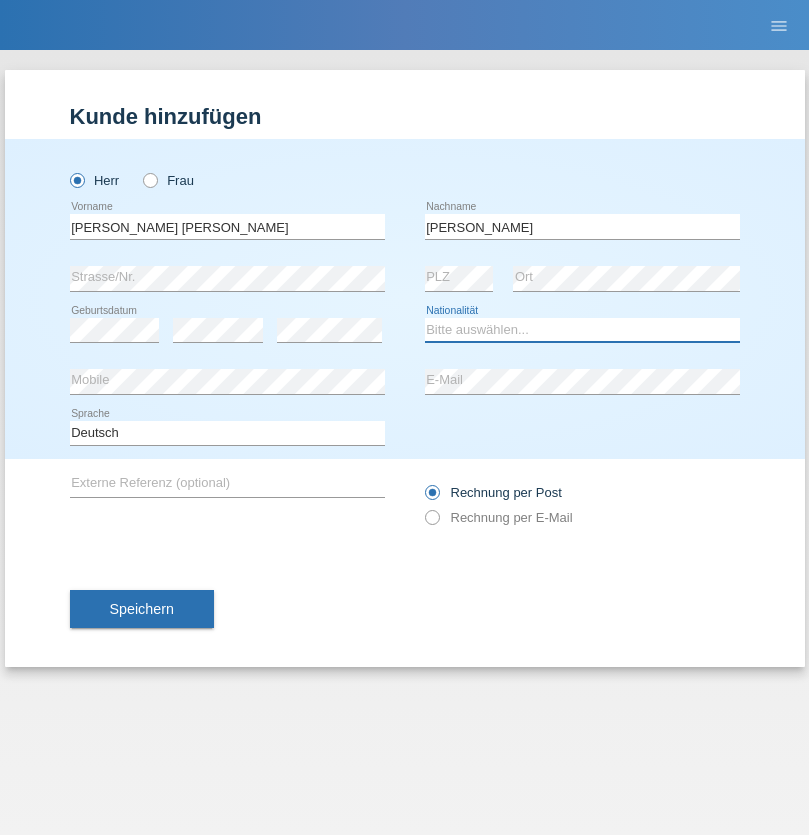 select on "CH" 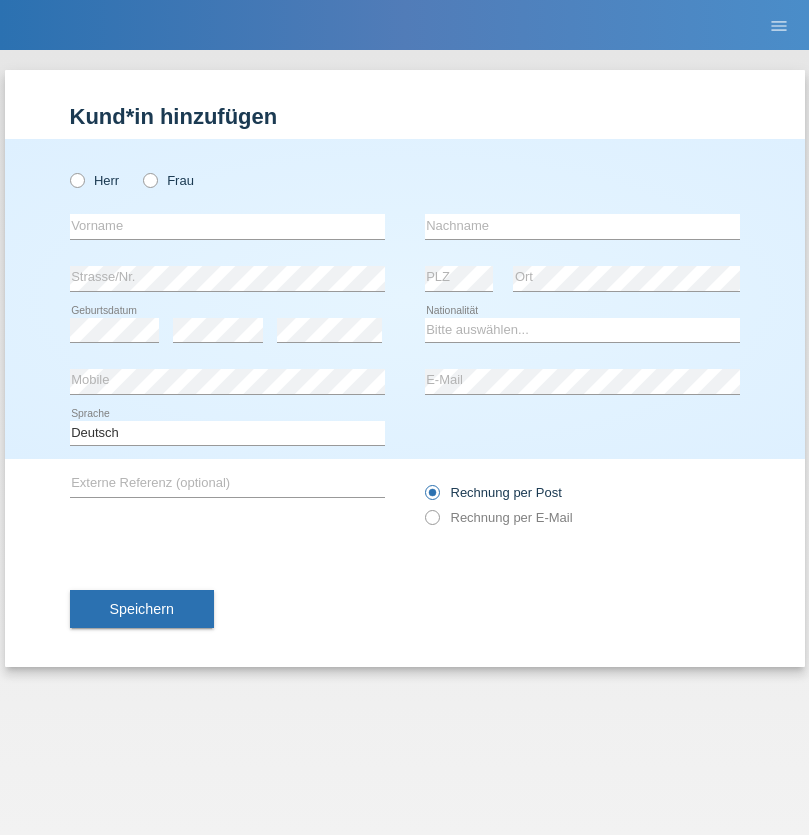 scroll, scrollTop: 0, scrollLeft: 0, axis: both 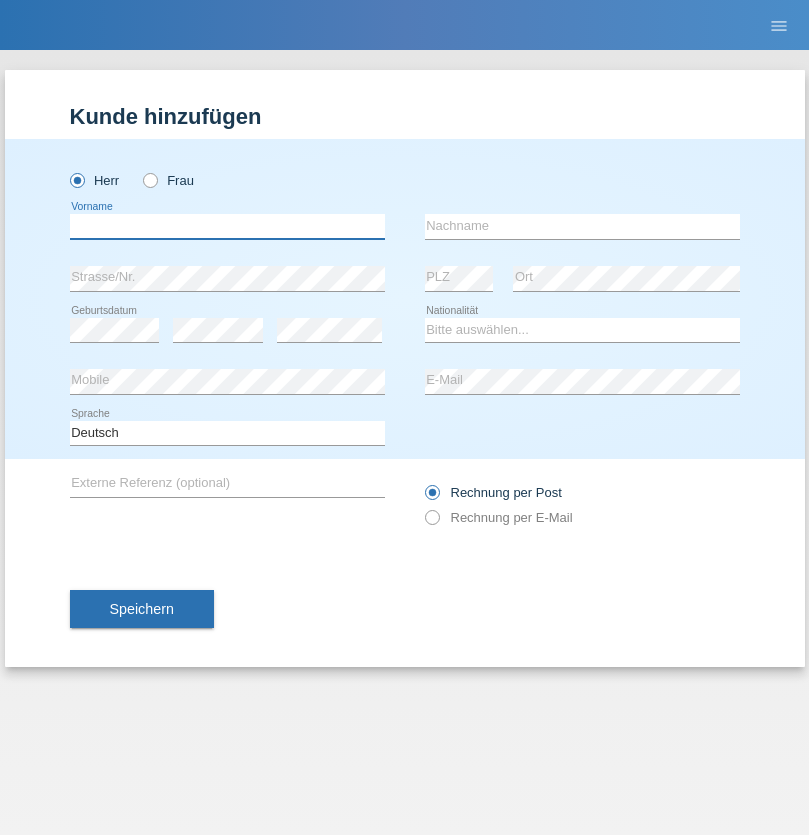 click at bounding box center [227, 226] 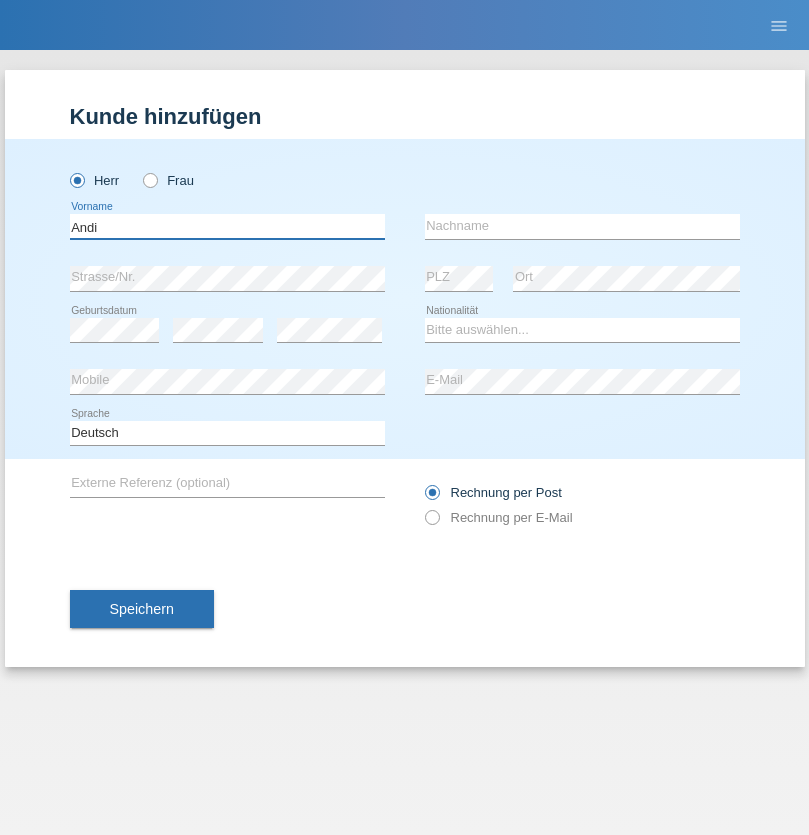 type on "Andi" 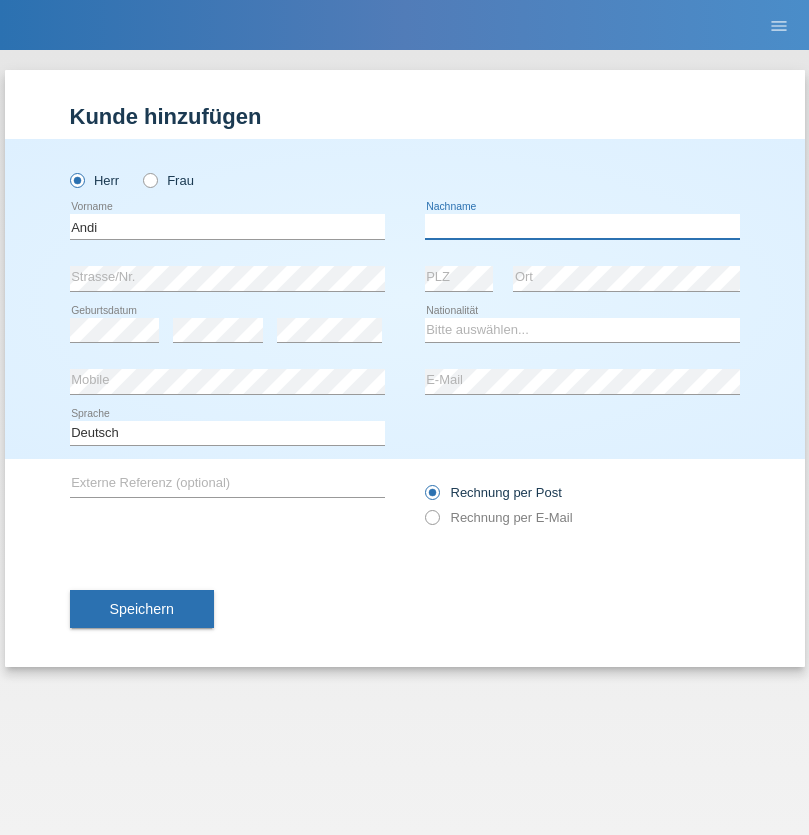 click at bounding box center (582, 226) 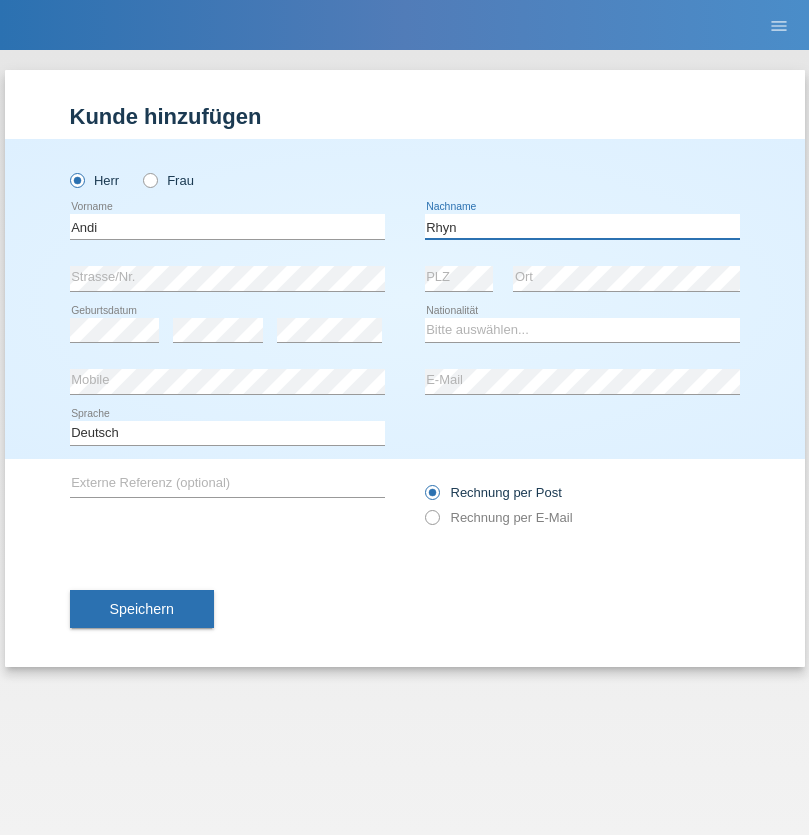 type on "Rhyn" 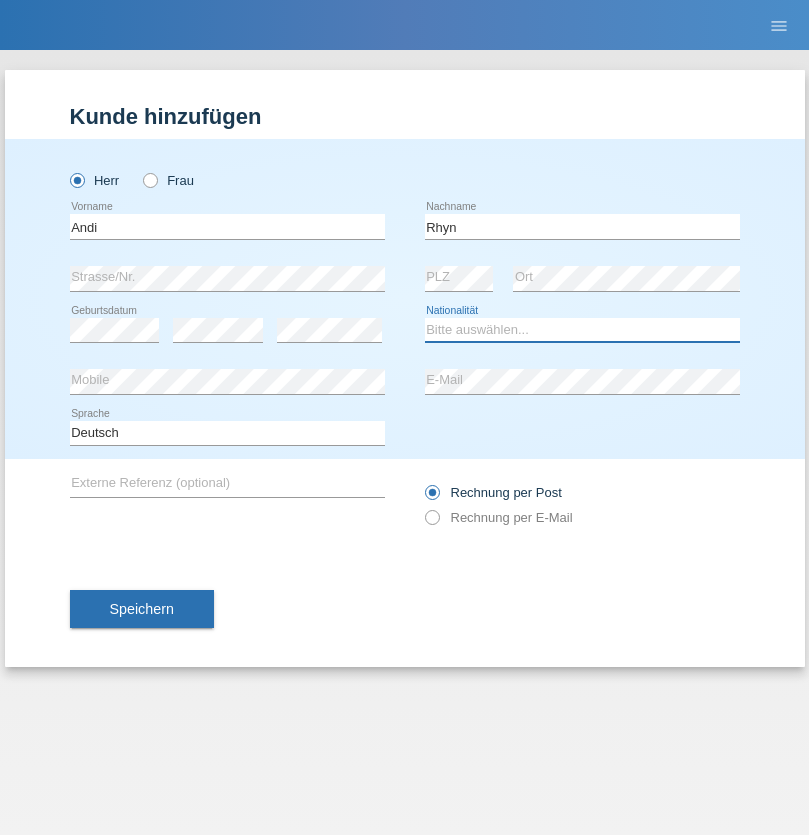 select on "CH" 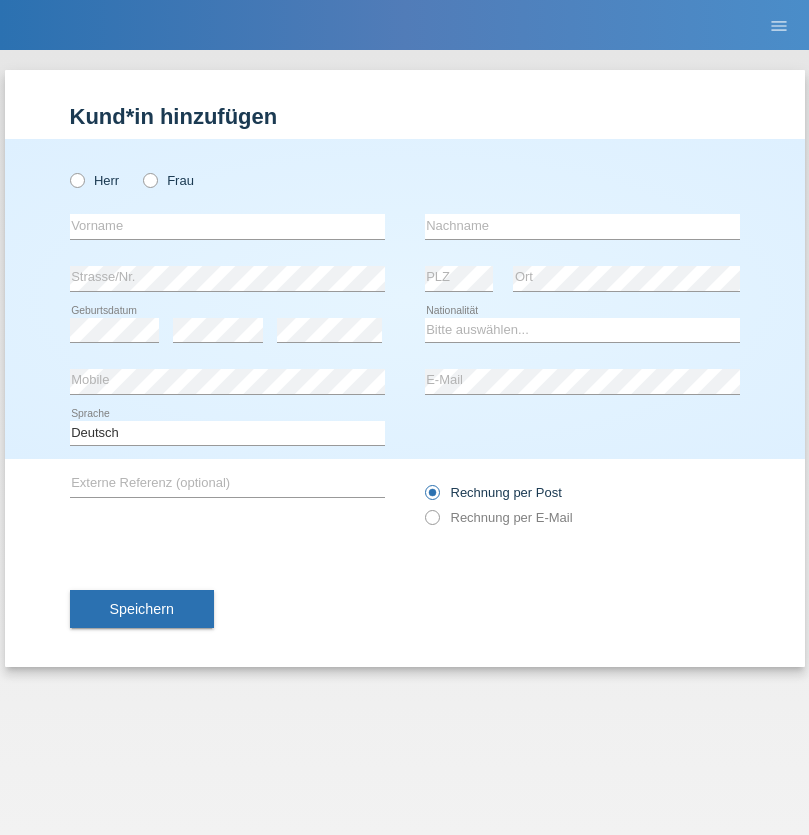 scroll, scrollTop: 0, scrollLeft: 0, axis: both 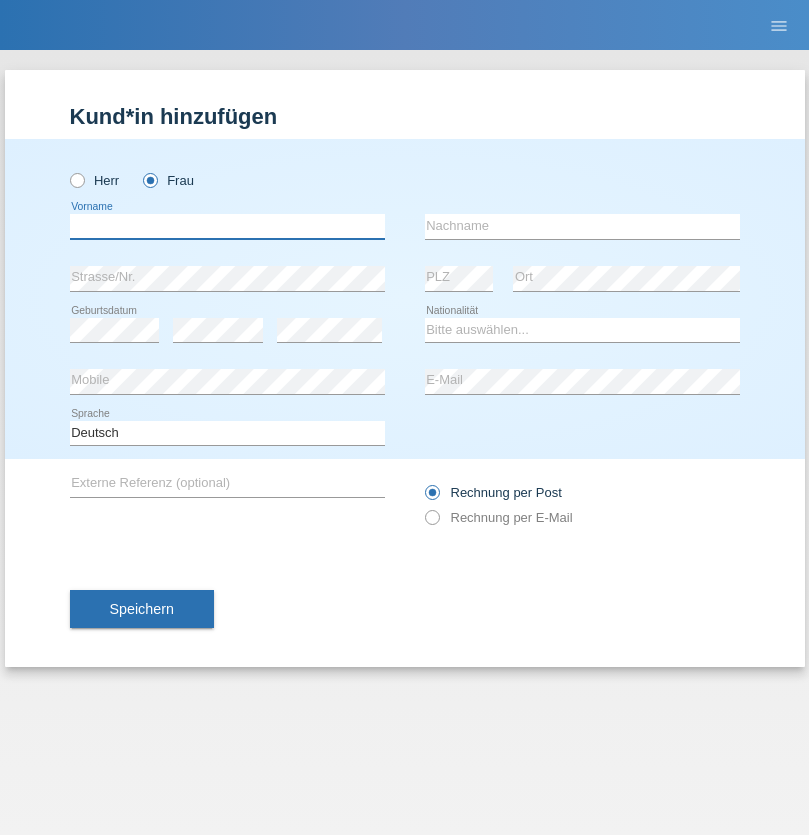 click at bounding box center [227, 226] 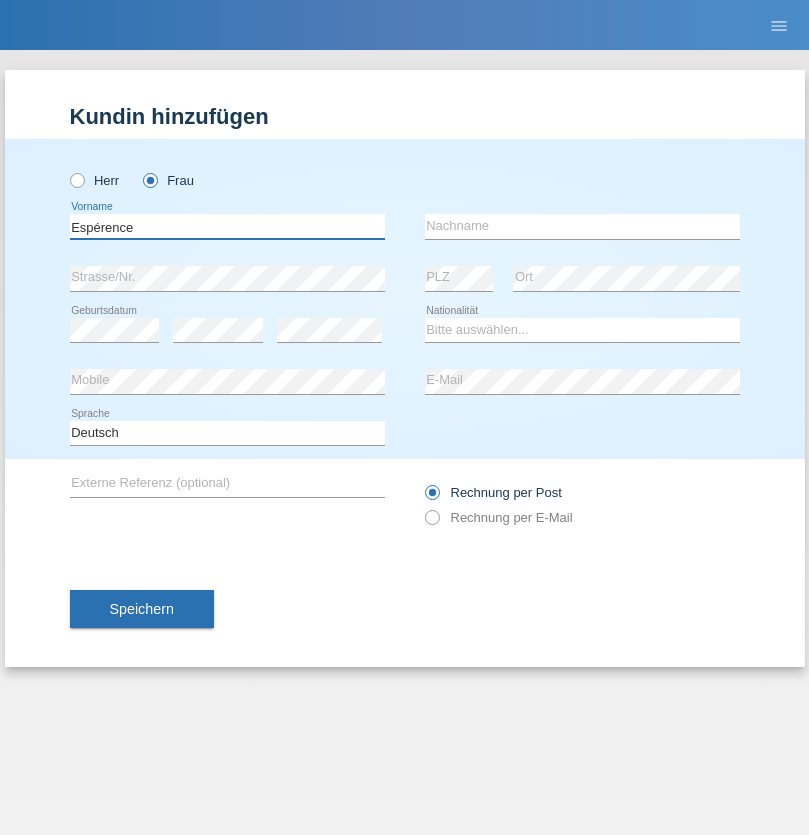 type on "Espérence" 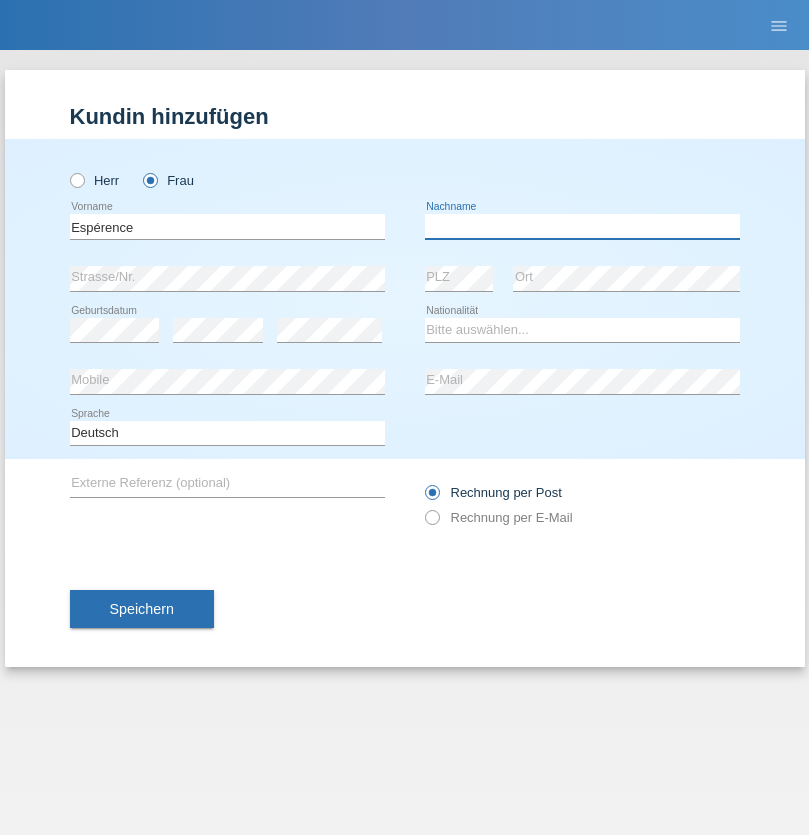 click at bounding box center [582, 226] 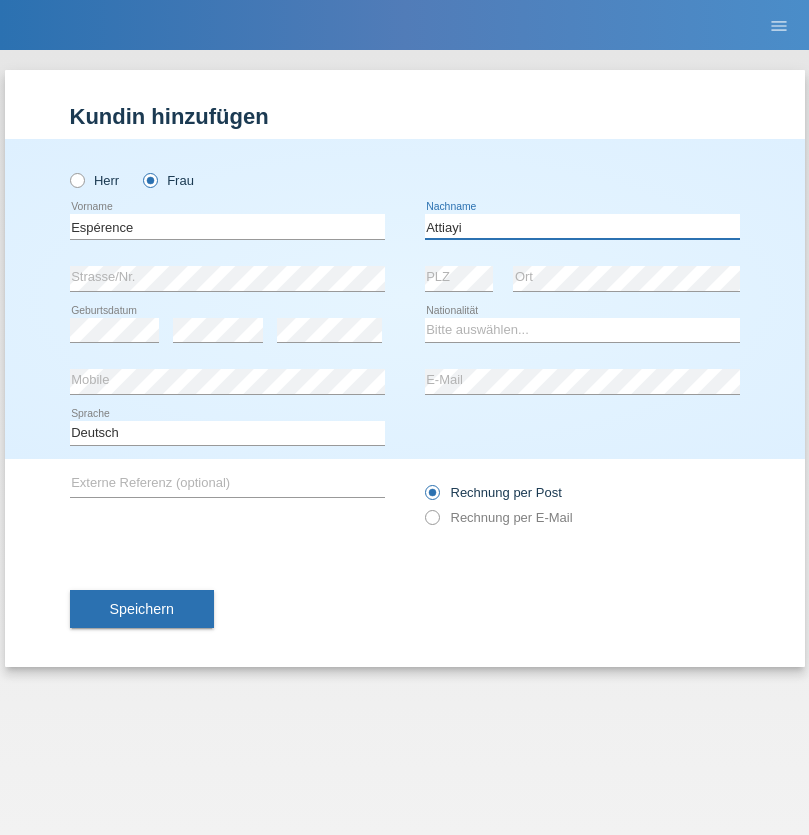 type on "Attiayi" 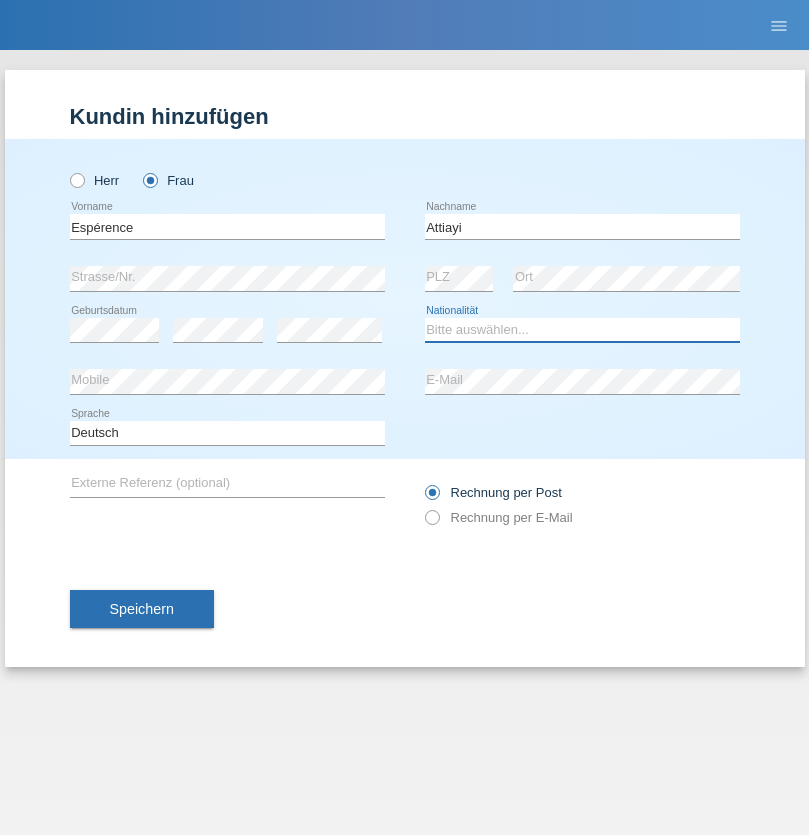 select on "CH" 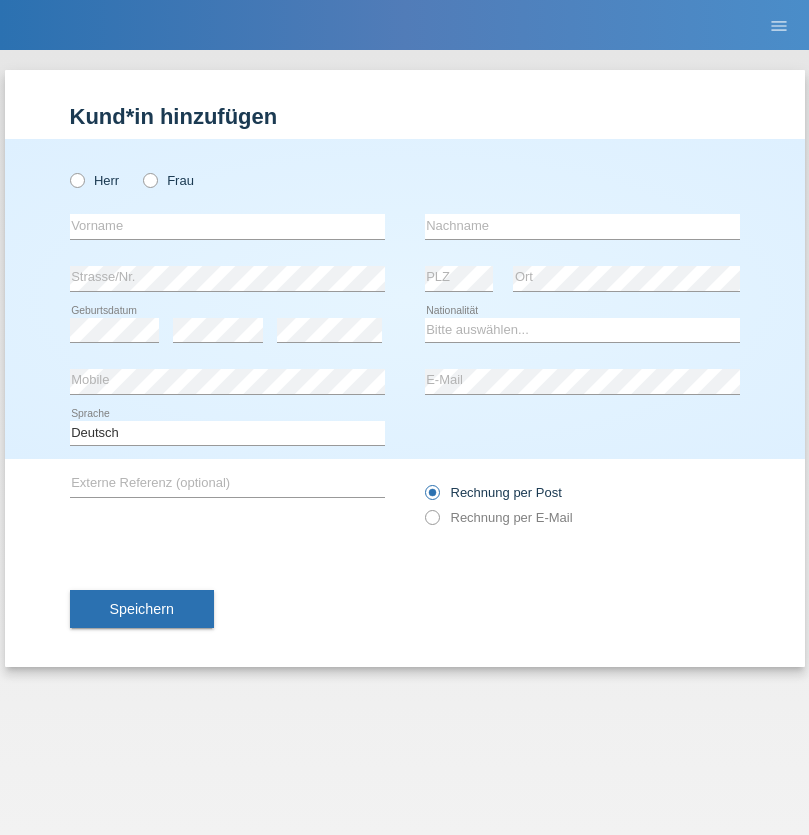 scroll, scrollTop: 0, scrollLeft: 0, axis: both 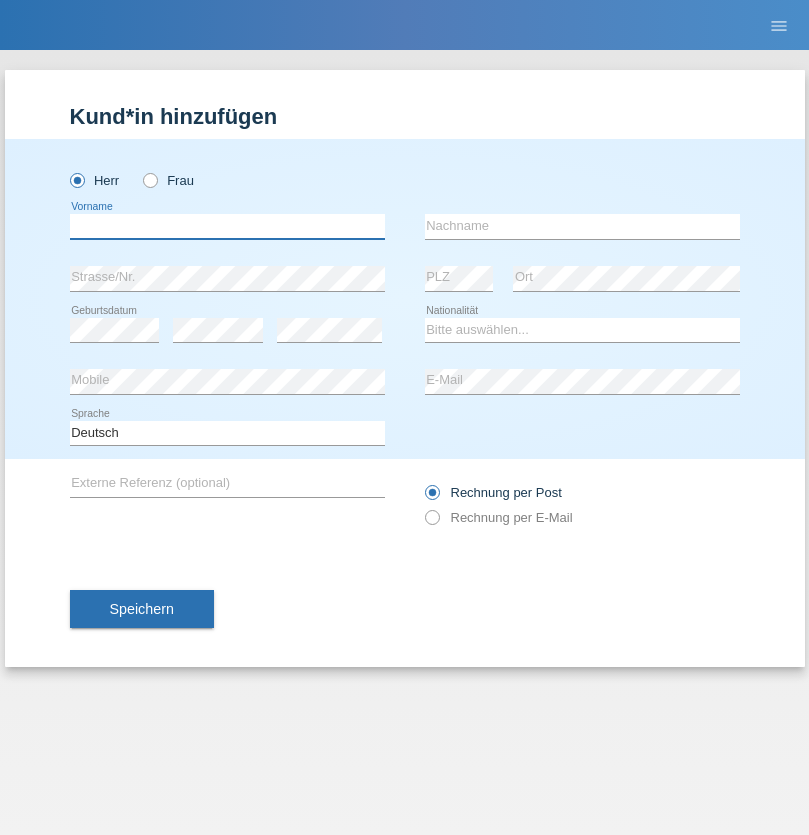 click at bounding box center (227, 226) 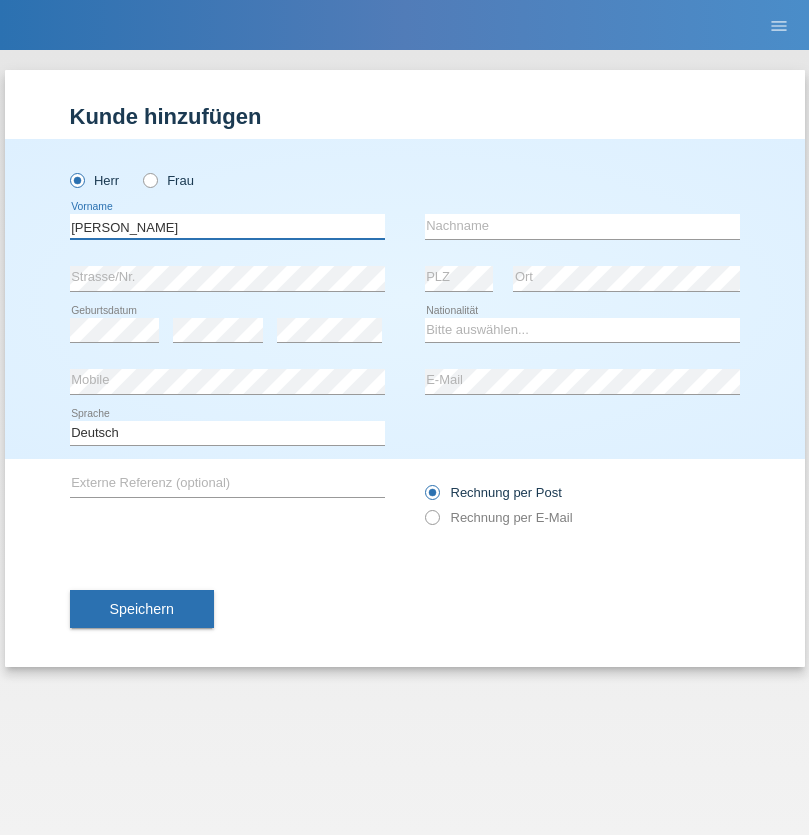 type on "Charles" 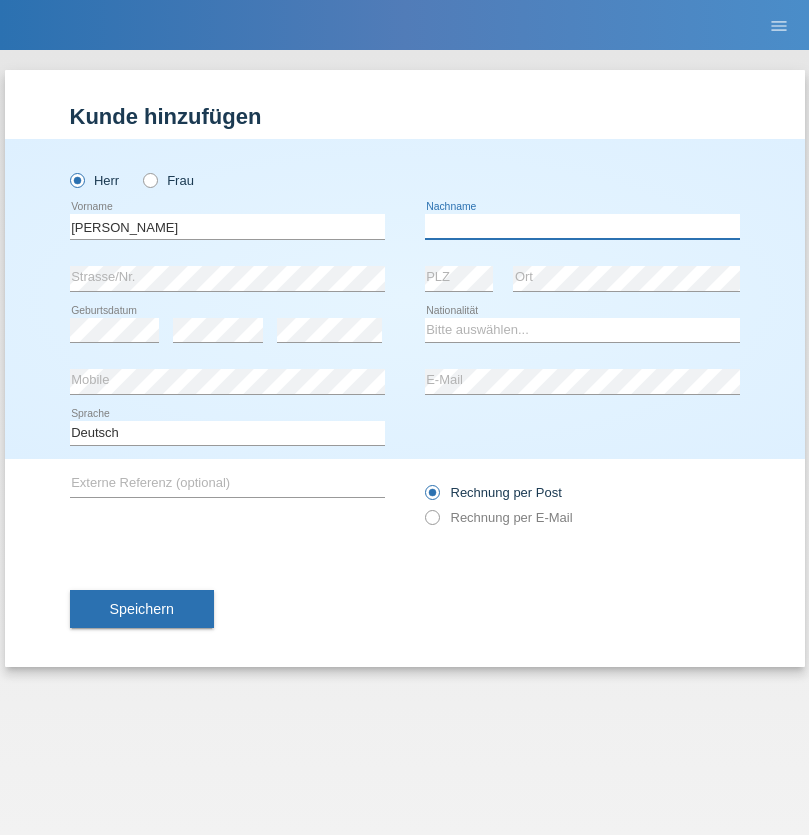 click at bounding box center [582, 226] 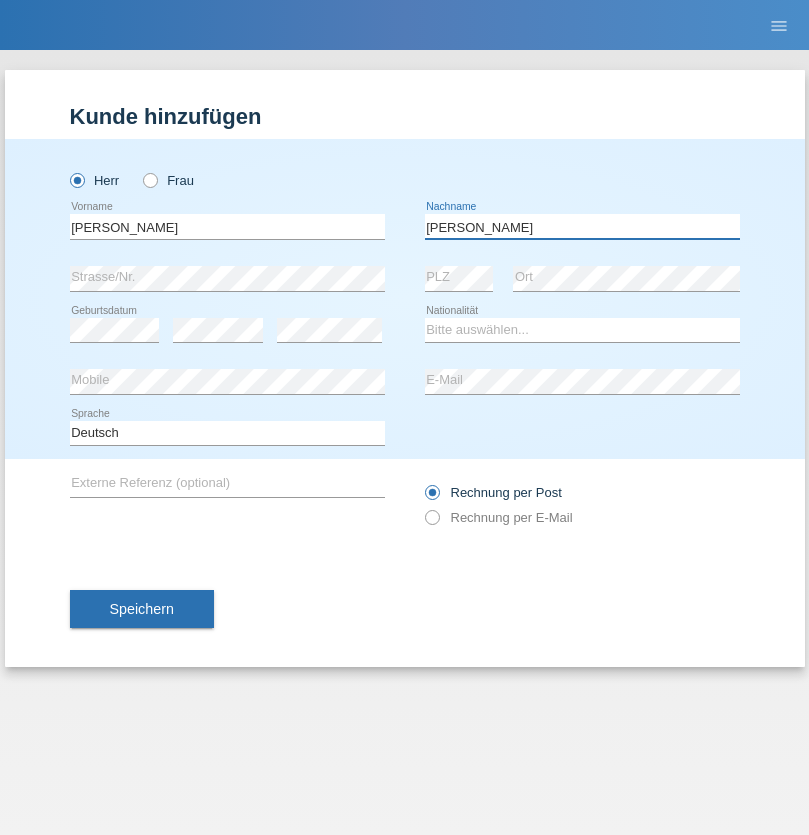 type on "Chetelat" 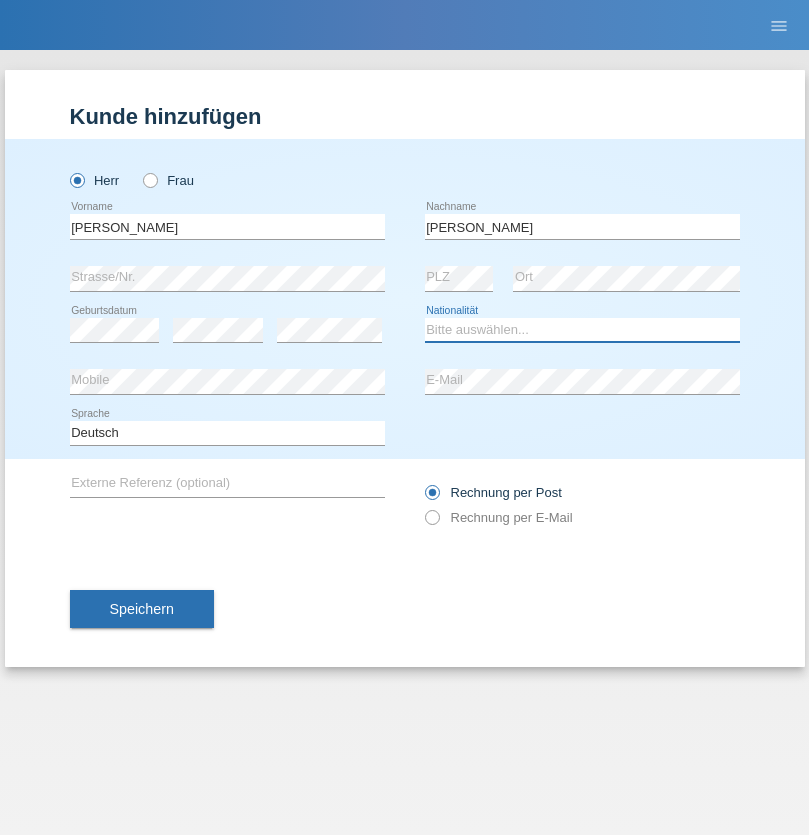select on "CH" 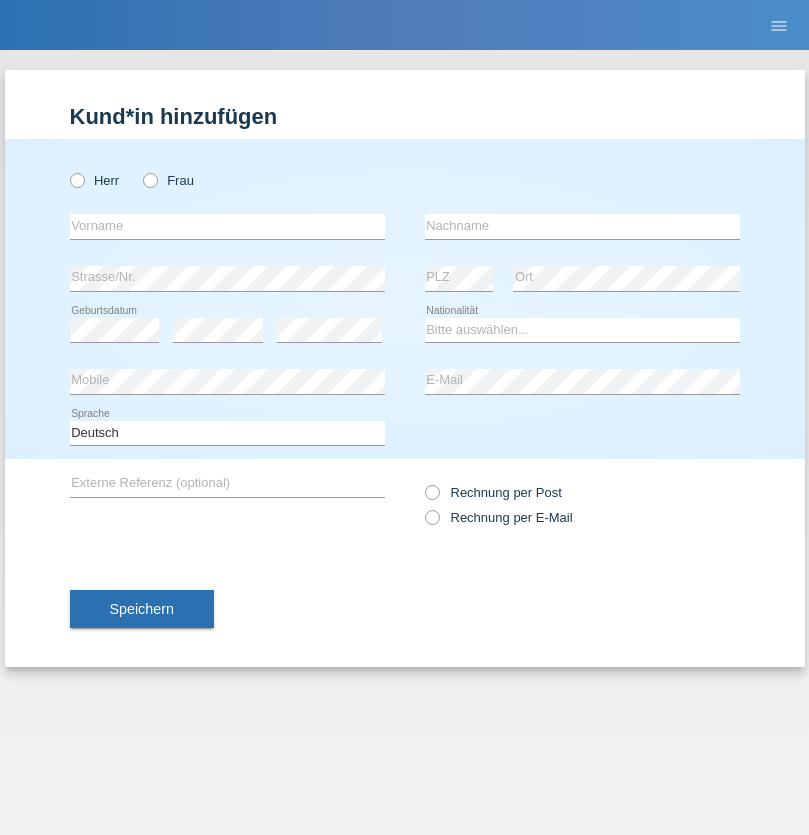 scroll, scrollTop: 0, scrollLeft: 0, axis: both 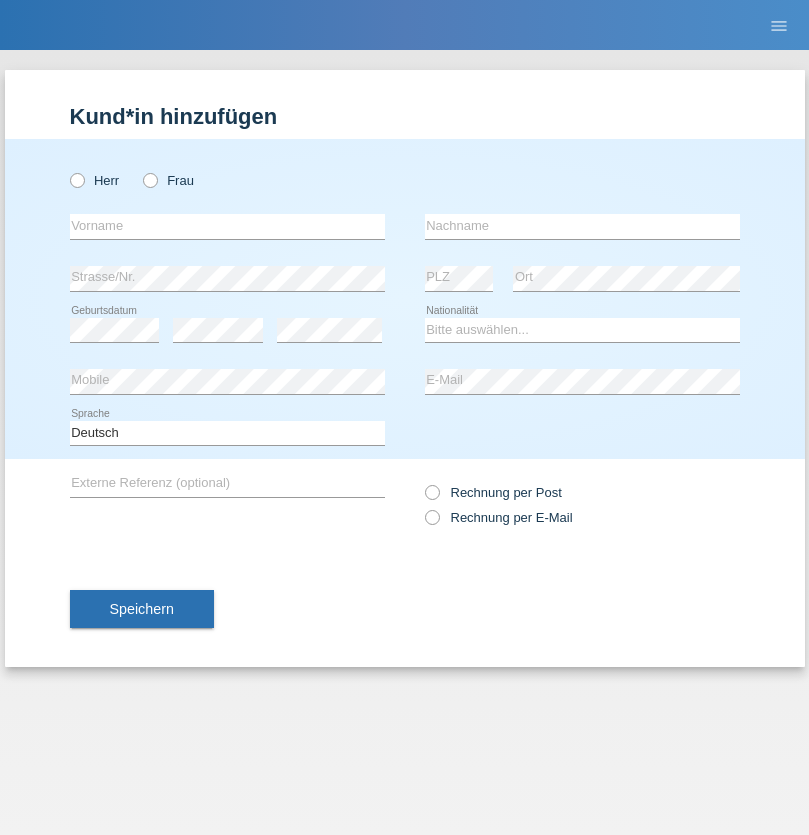 radio on "true" 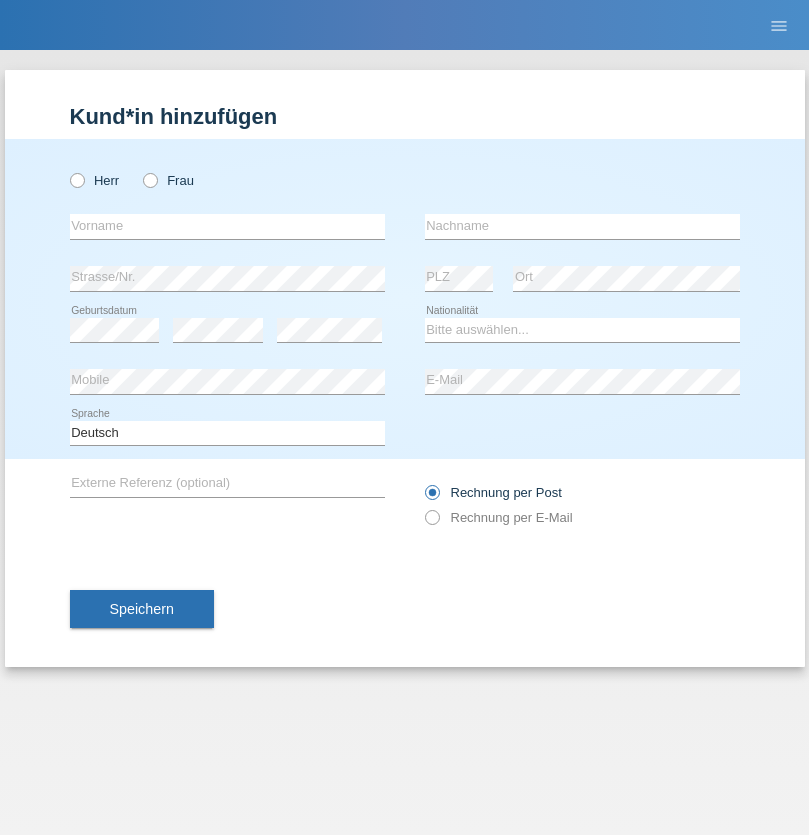 radio on "true" 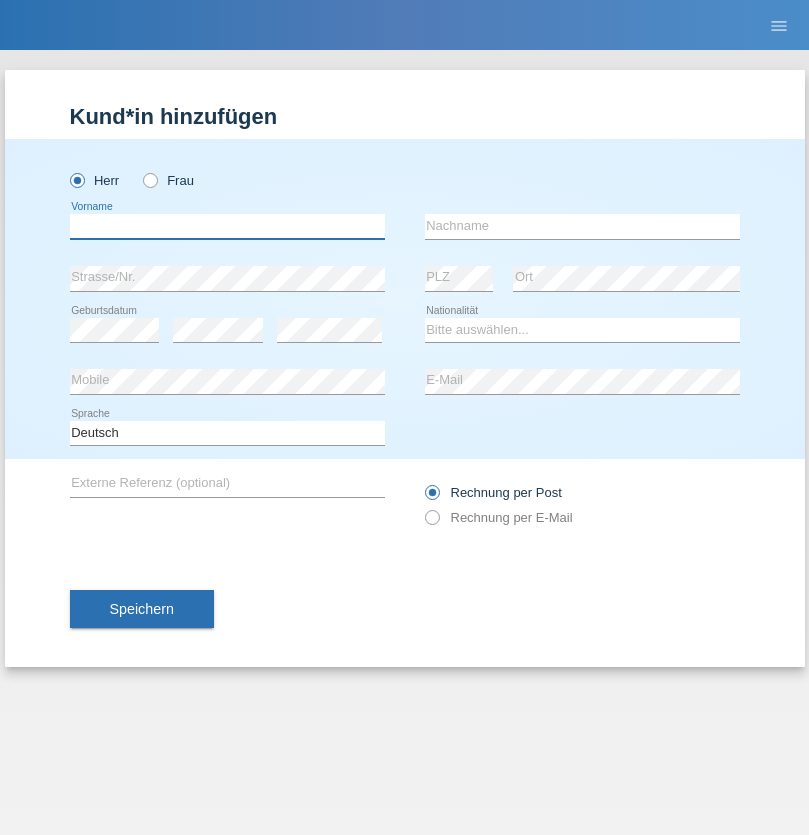 click at bounding box center (227, 226) 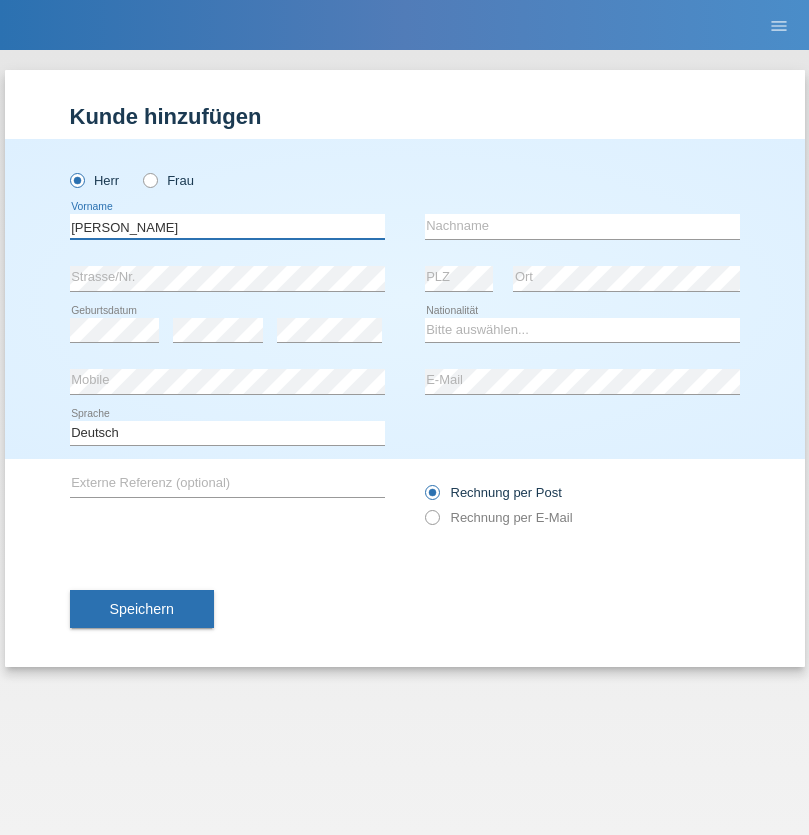 type on "[PERSON_NAME]" 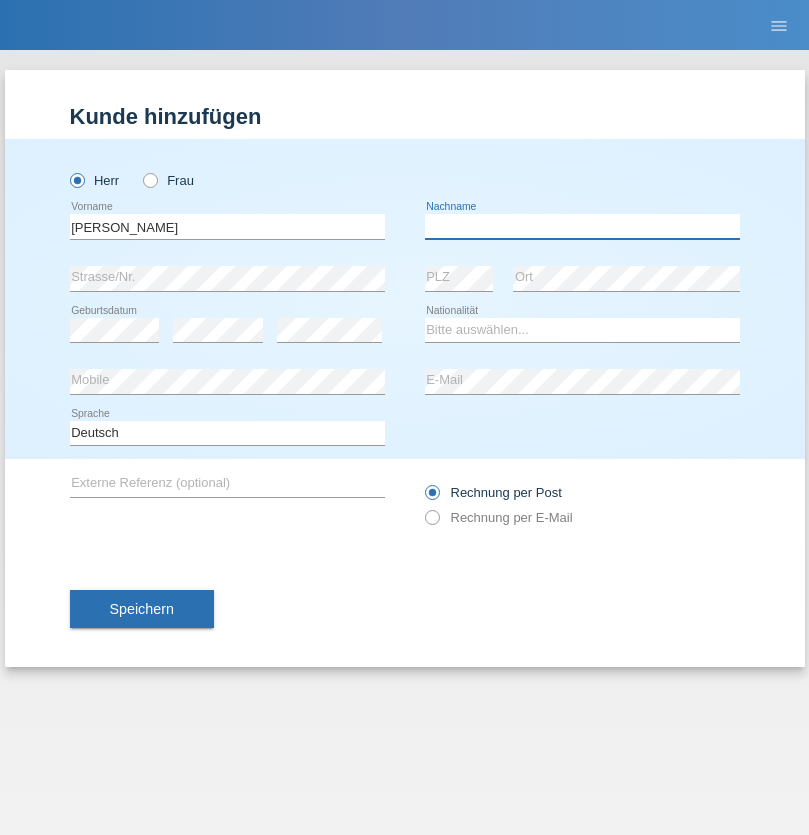 click at bounding box center [582, 226] 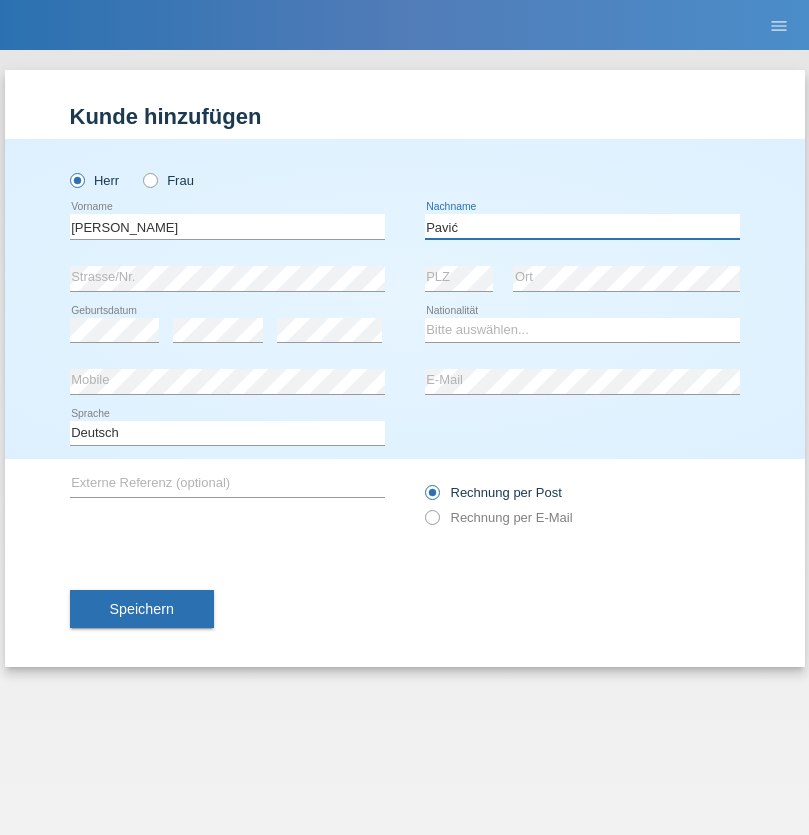 type on "Pavić" 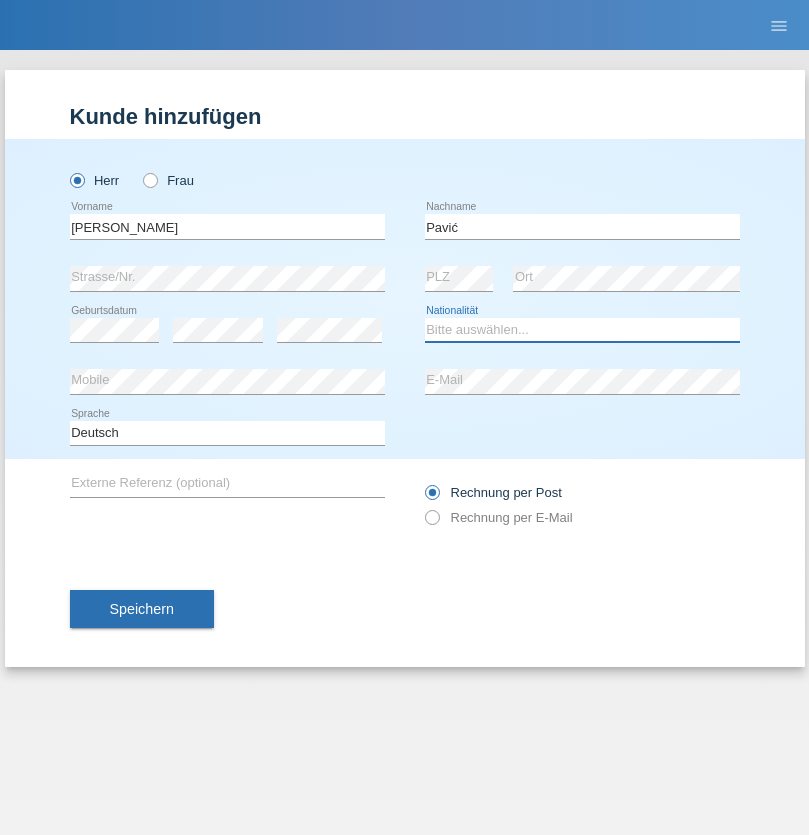 select on "HR" 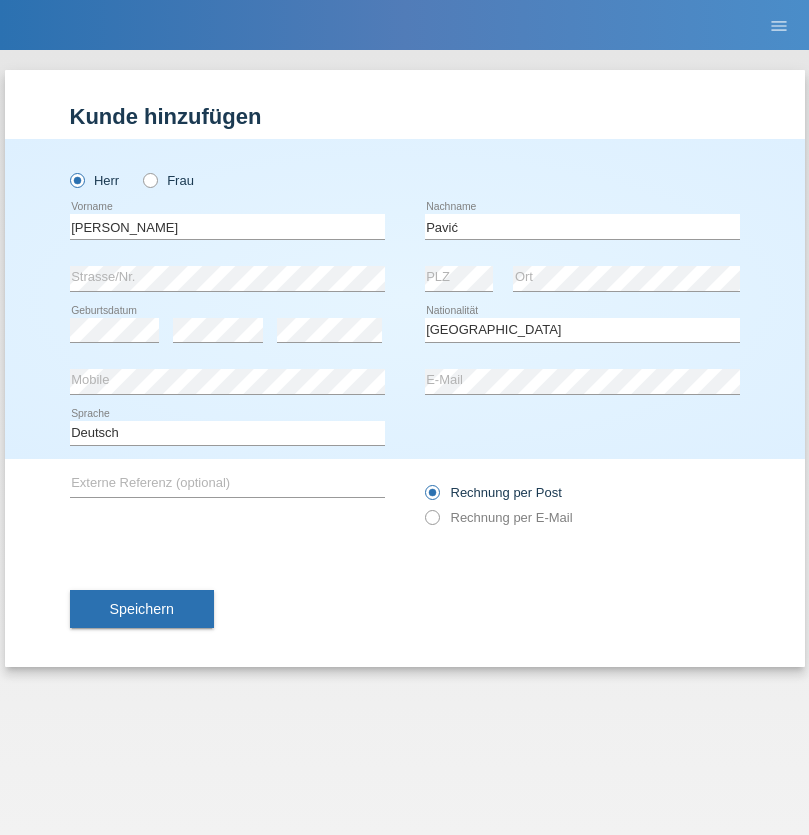 select on "C" 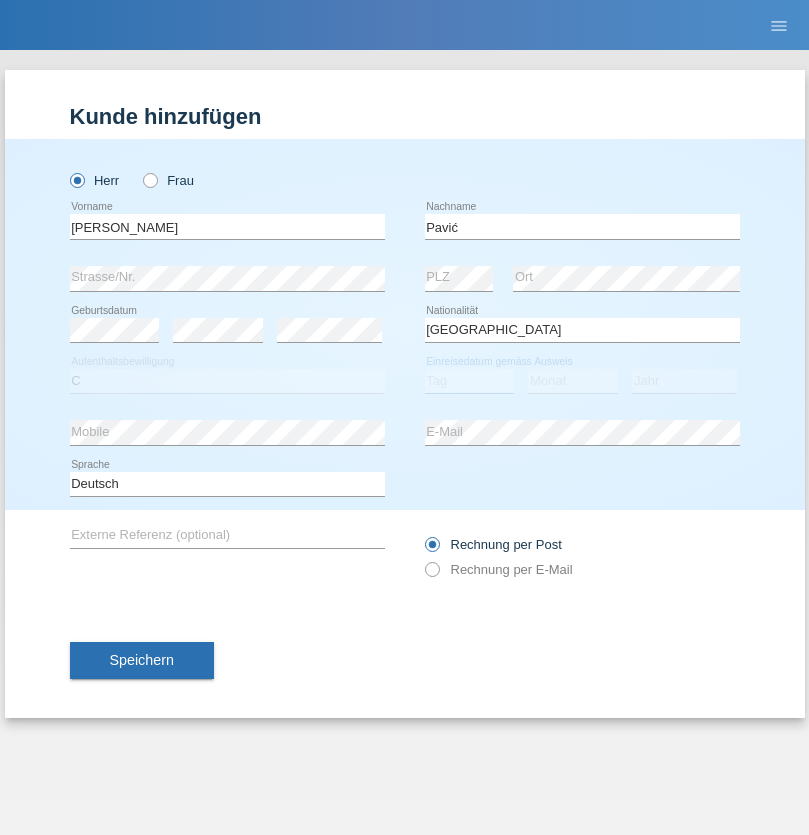 select on "21" 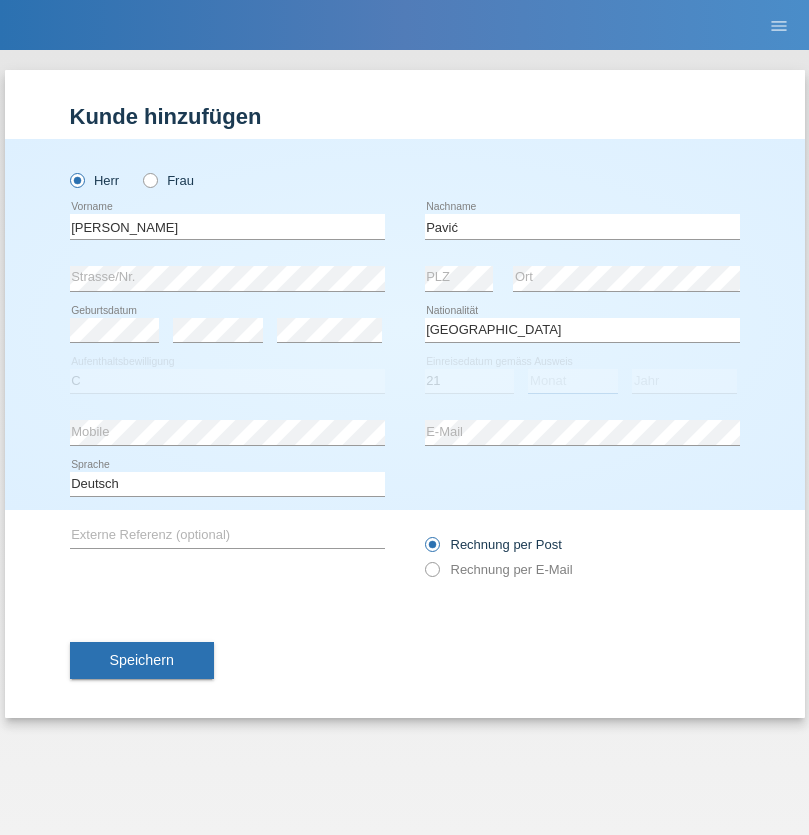 select on "04" 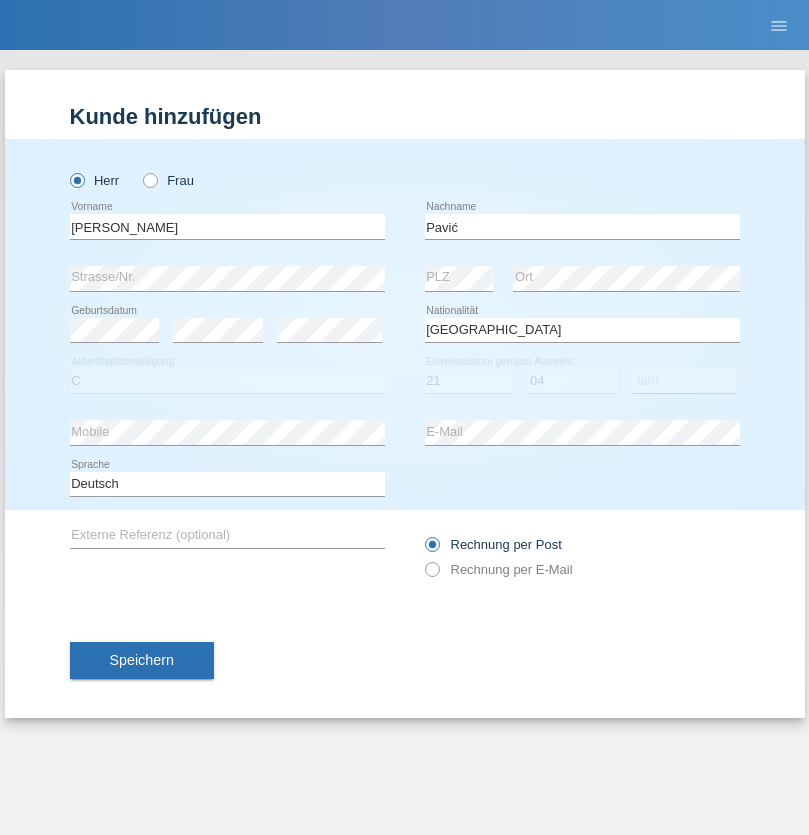 select on "2006" 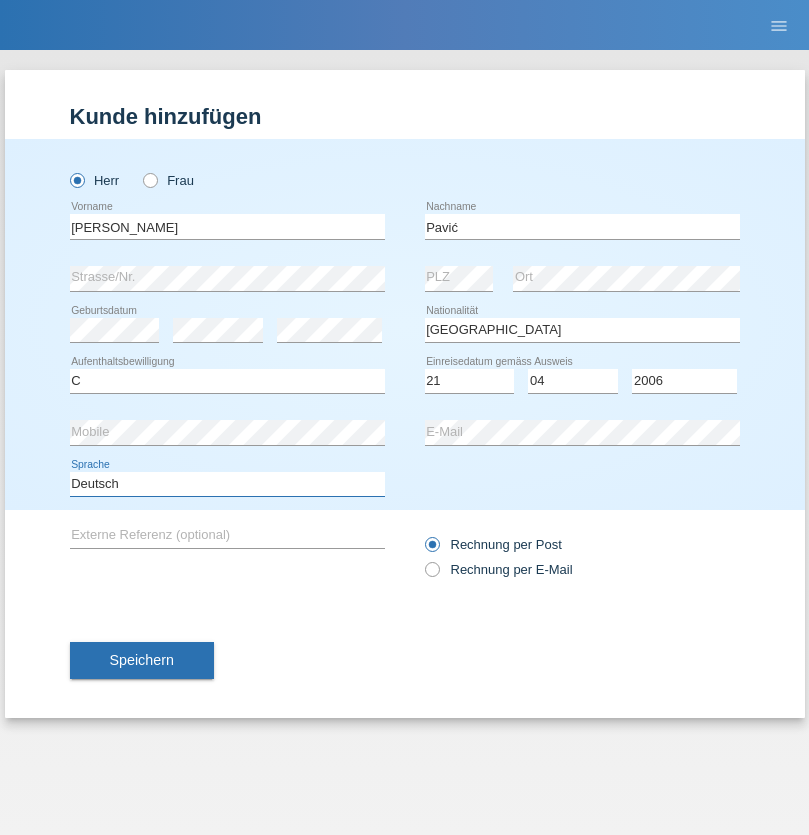 select on "en" 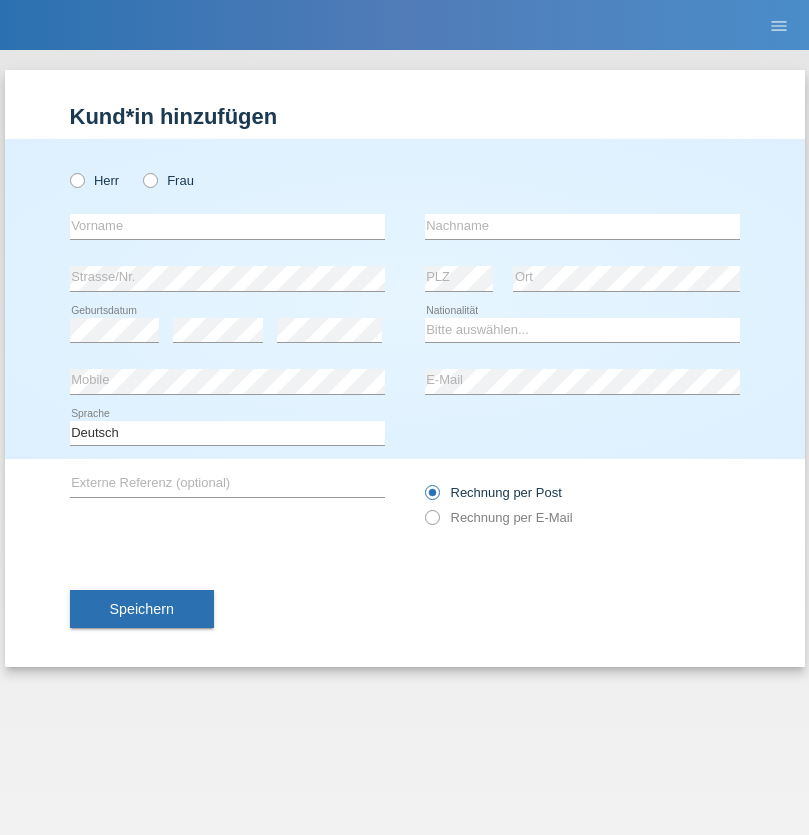 scroll, scrollTop: 0, scrollLeft: 0, axis: both 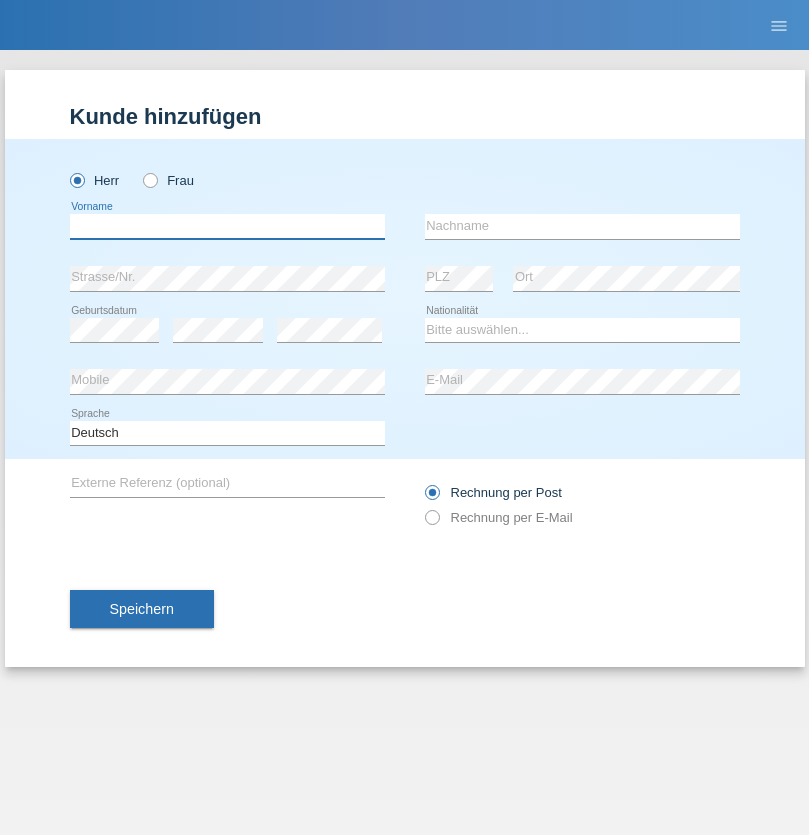 click at bounding box center (227, 226) 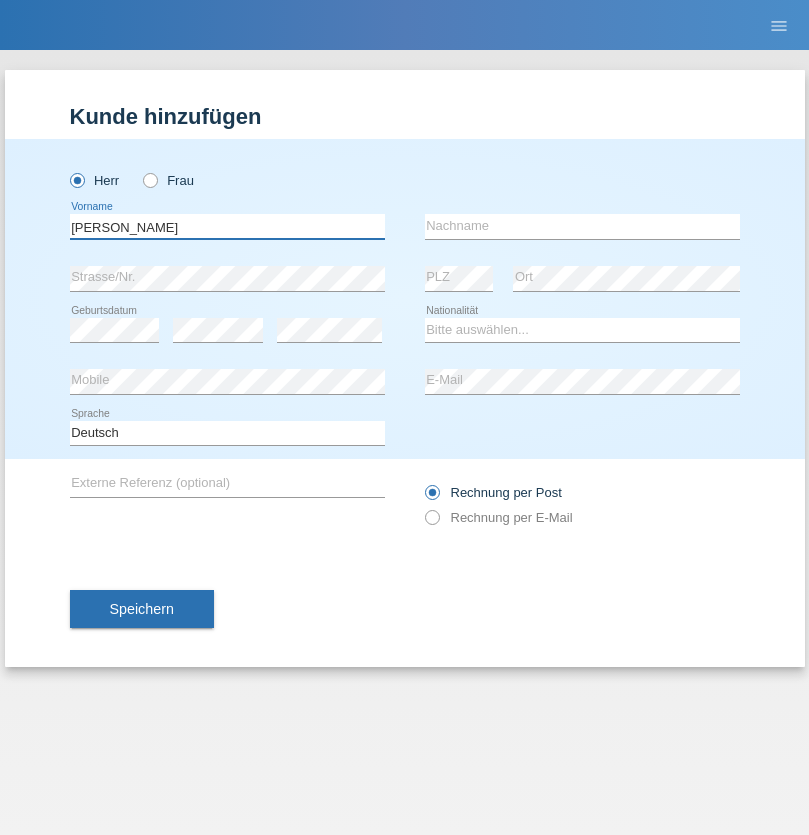 type on "[PERSON_NAME]" 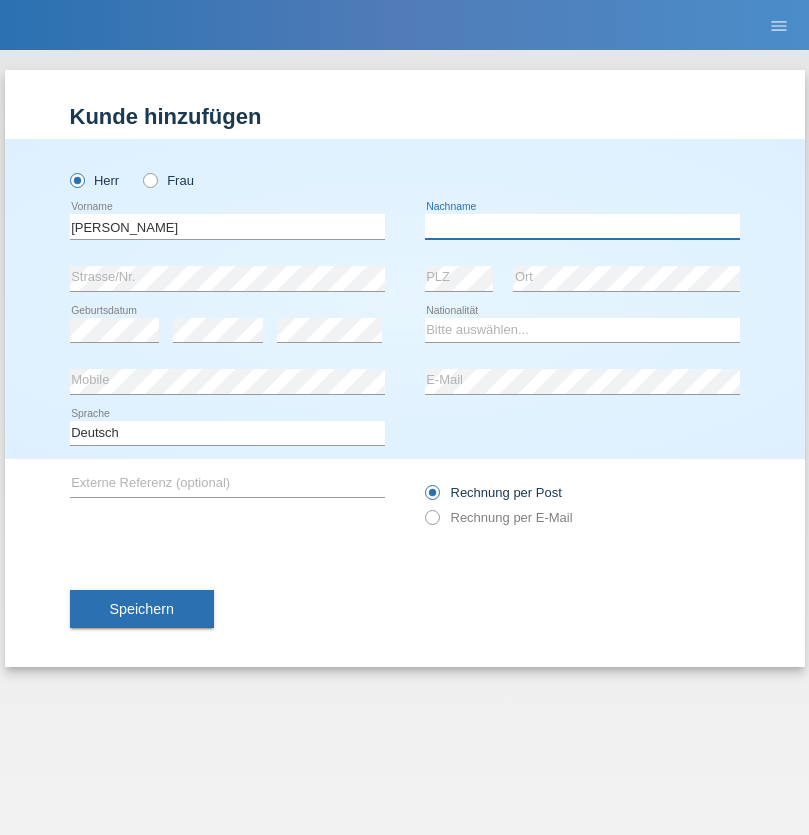 click at bounding box center (582, 226) 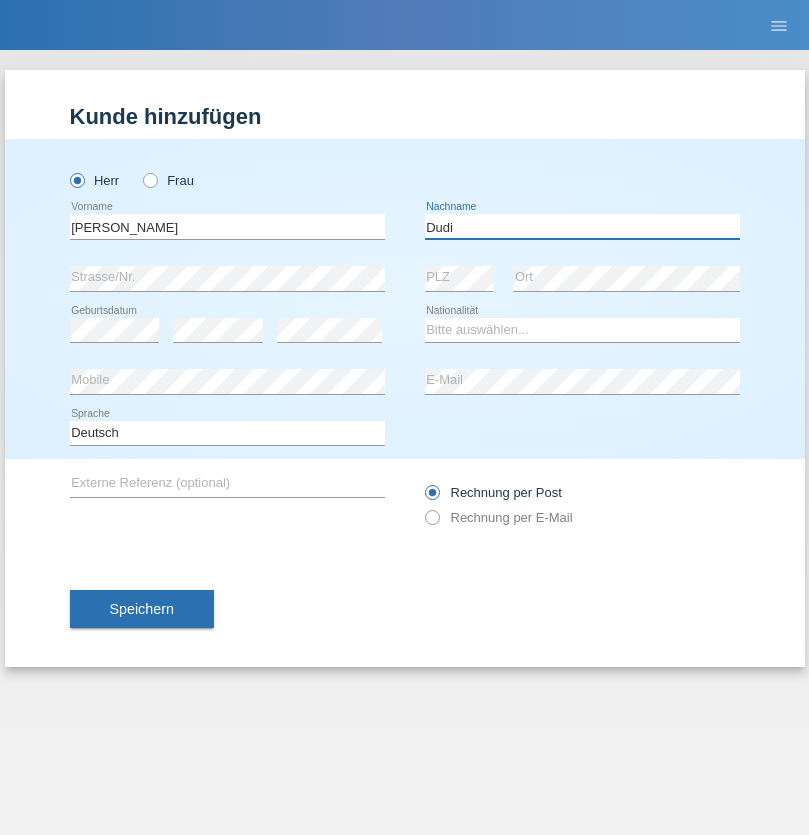 type on "Dudi" 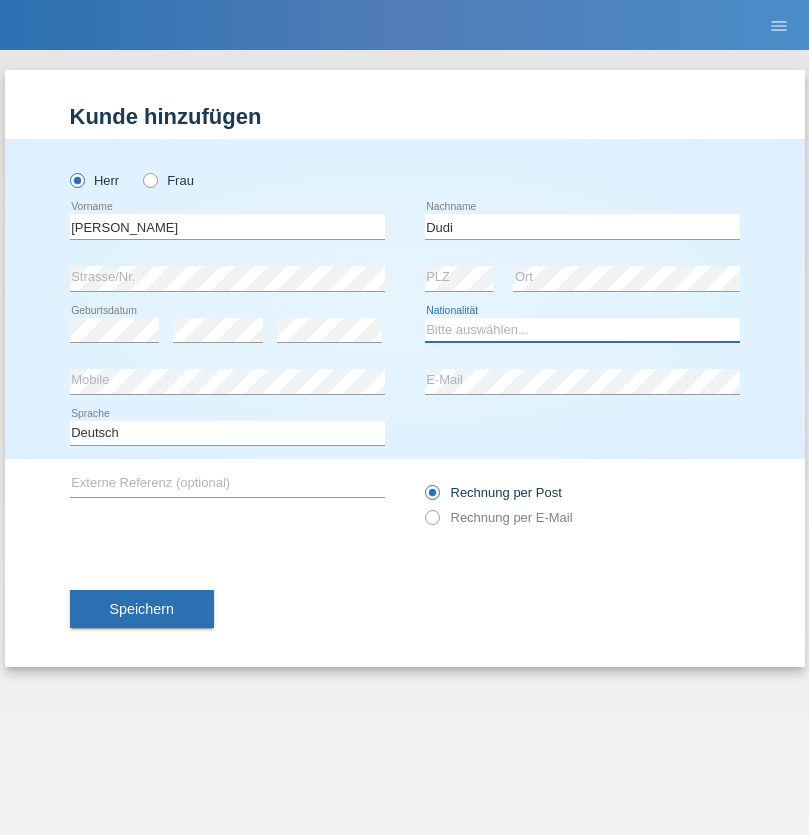 select on "SK" 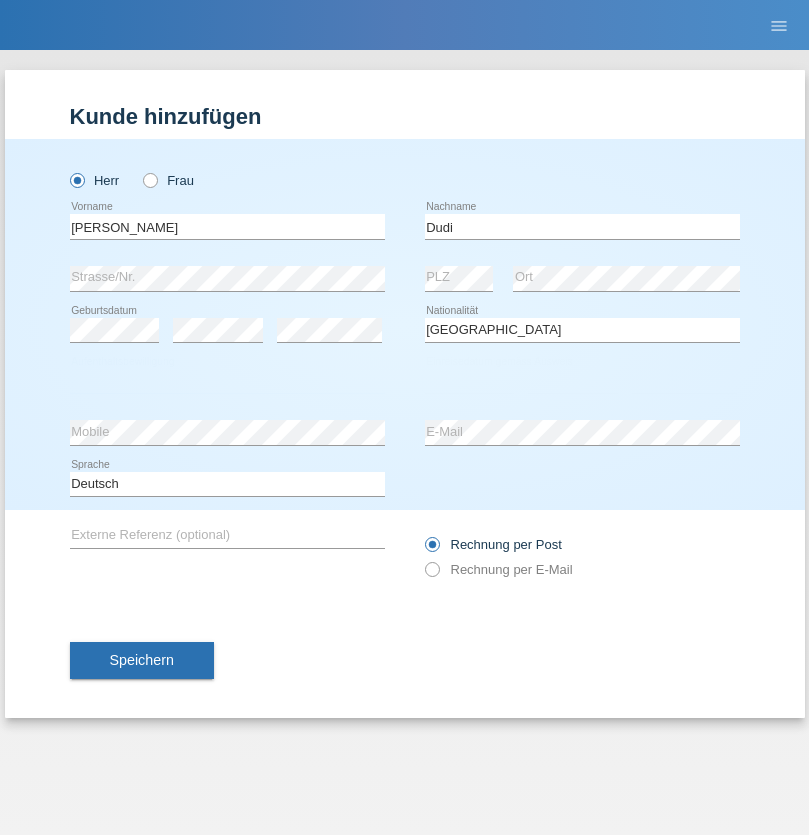 select on "C" 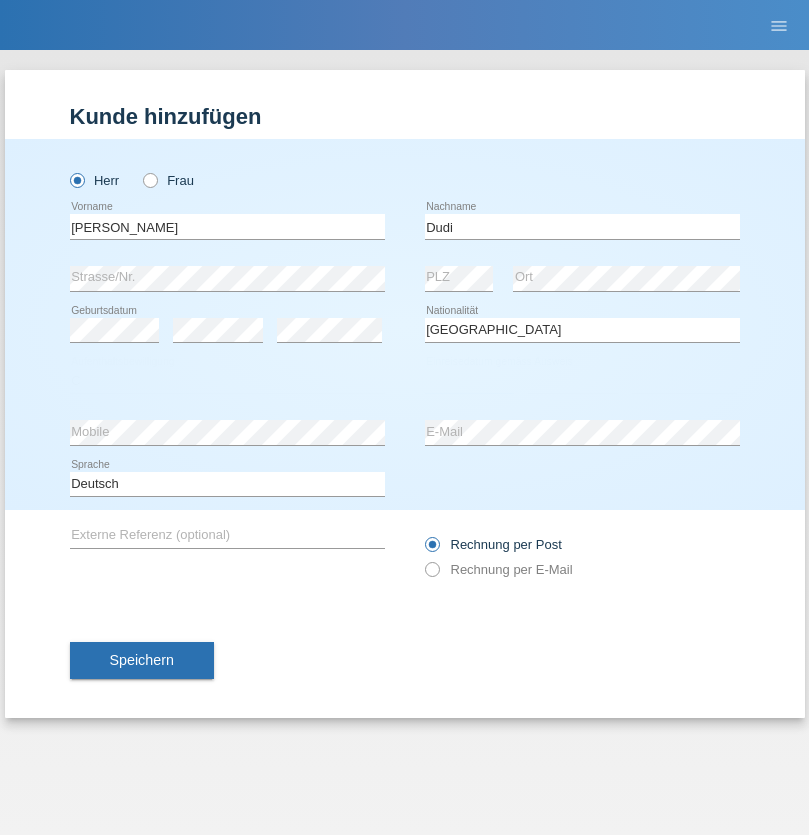 select on "25" 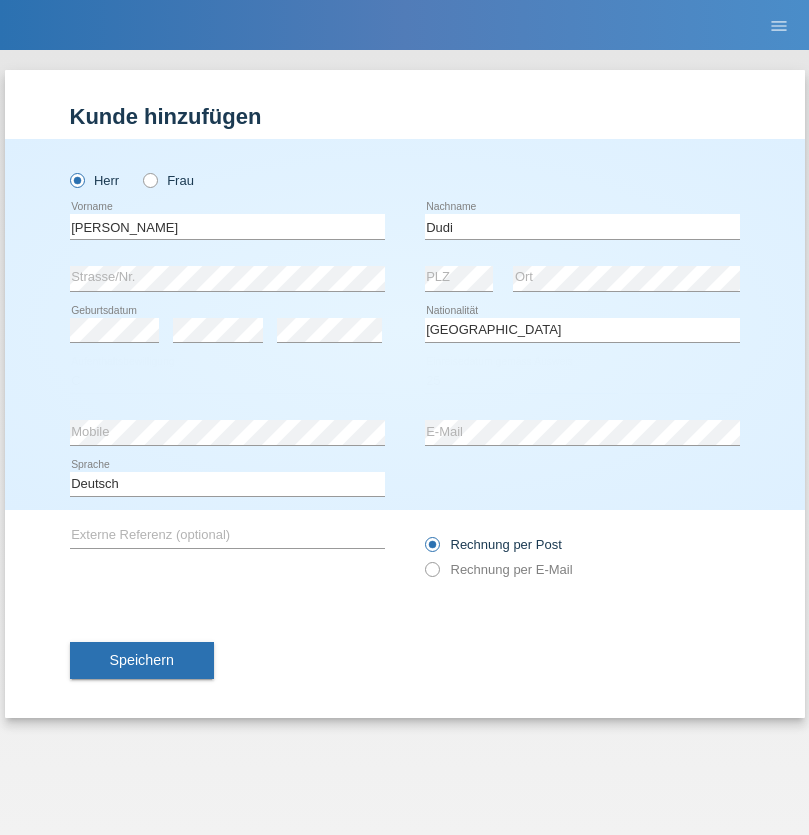 select on "05" 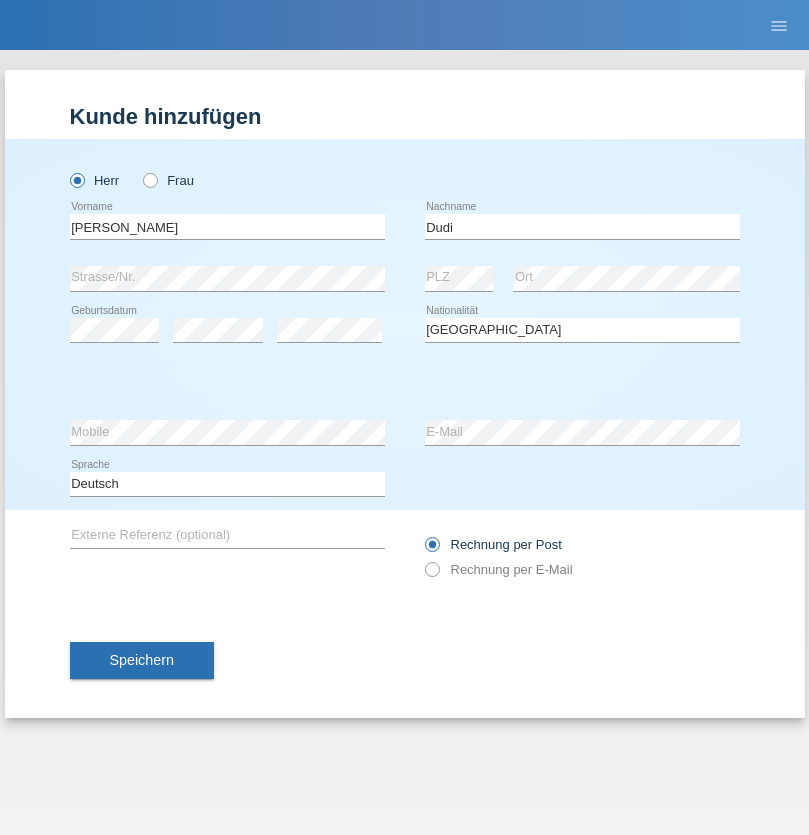 select on "2021" 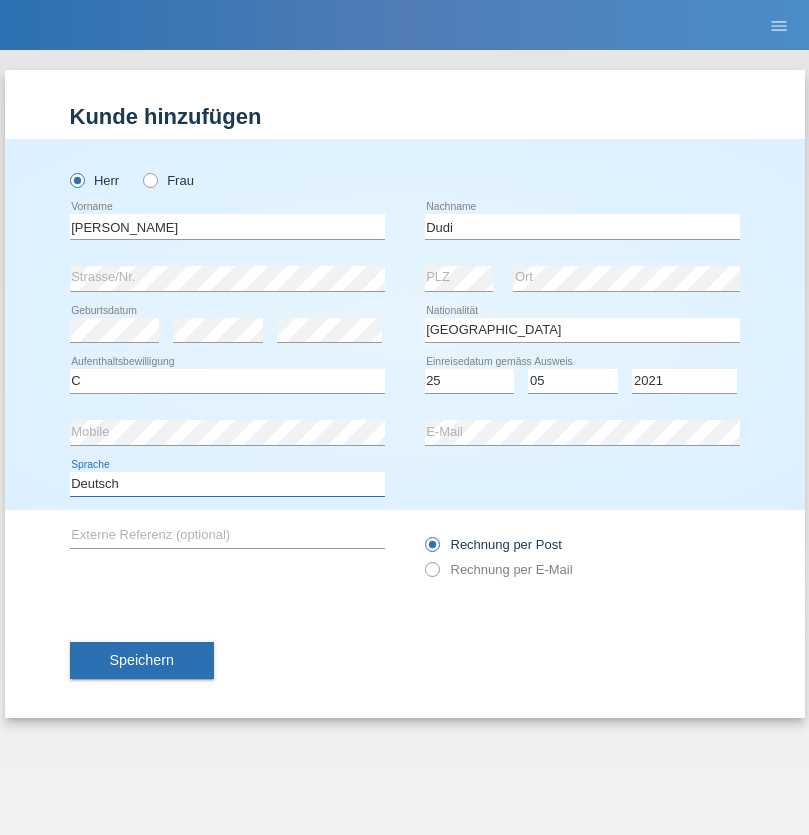 select on "en" 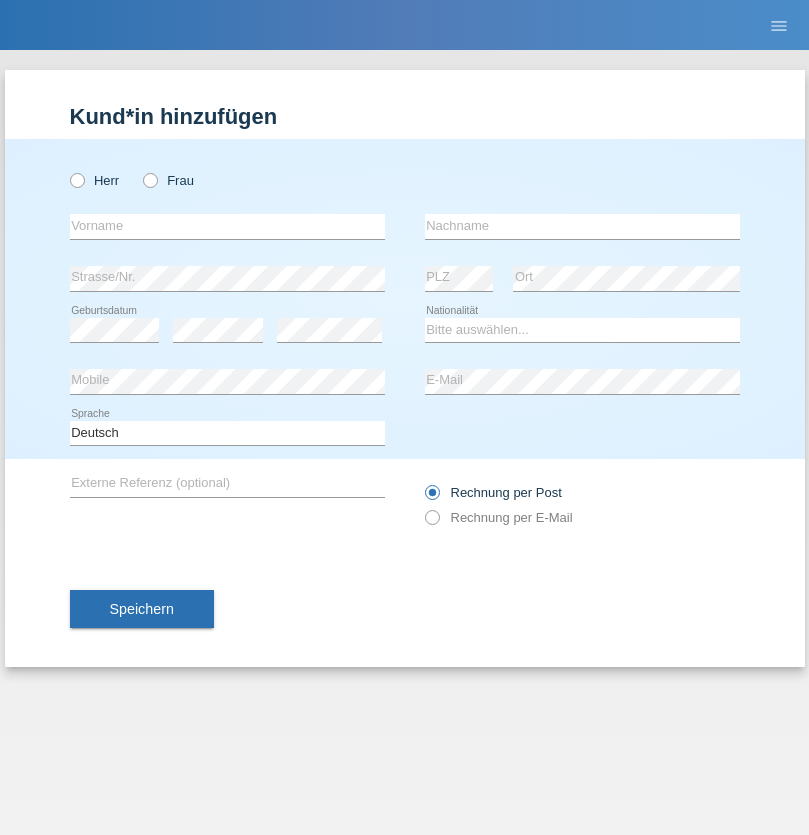 scroll, scrollTop: 0, scrollLeft: 0, axis: both 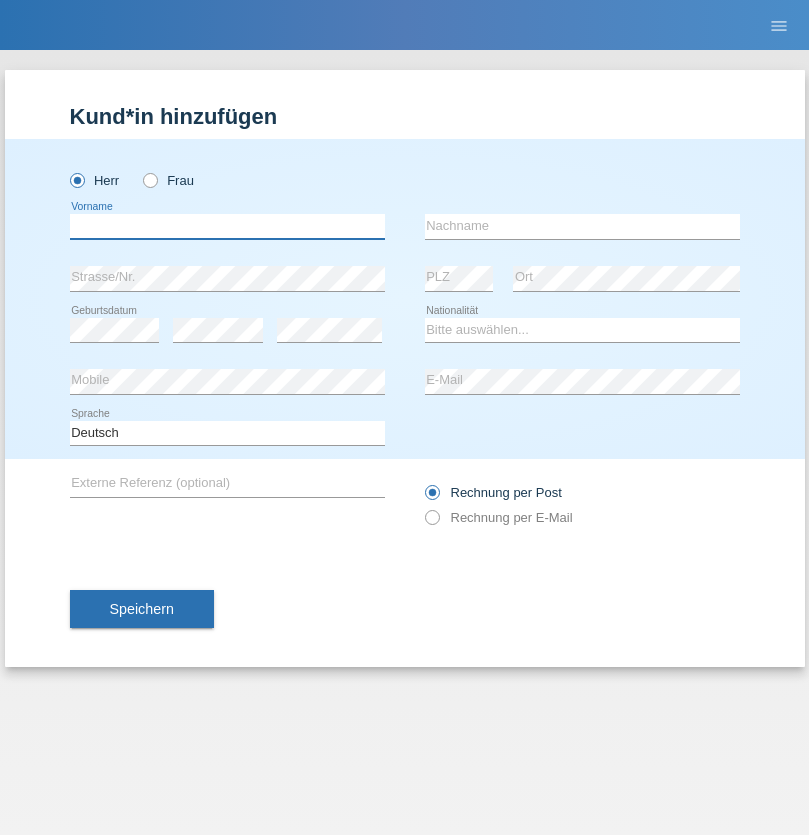 click at bounding box center (227, 226) 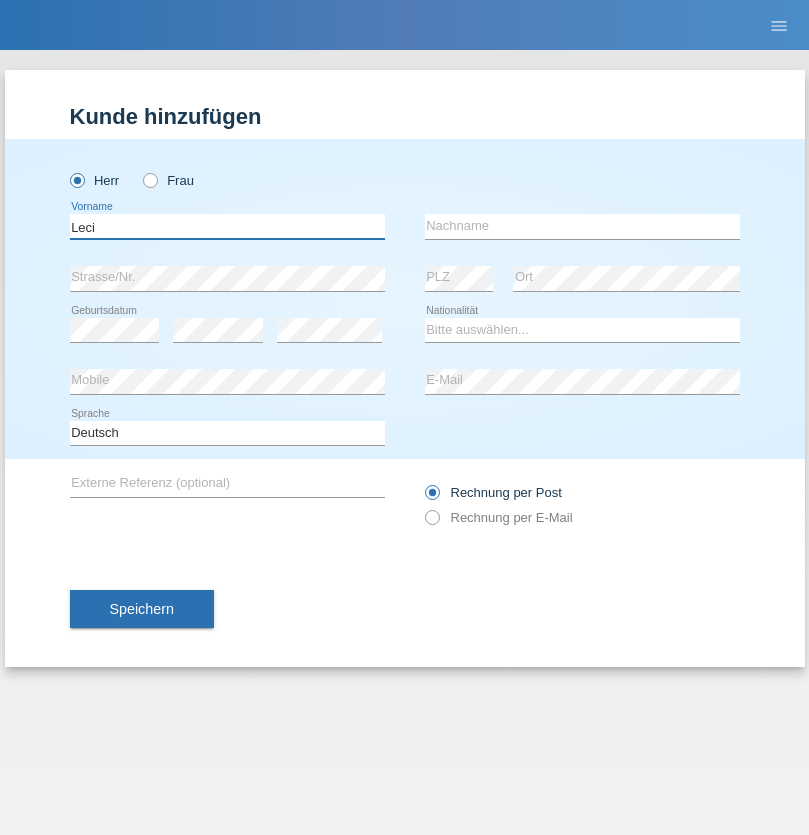 type on "Leci" 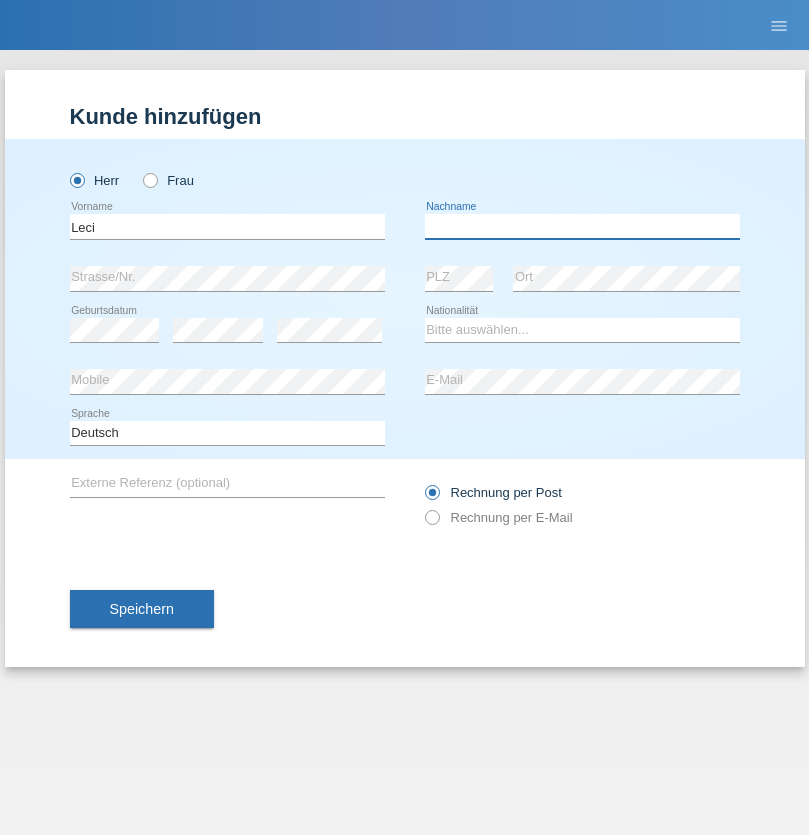 click at bounding box center [582, 226] 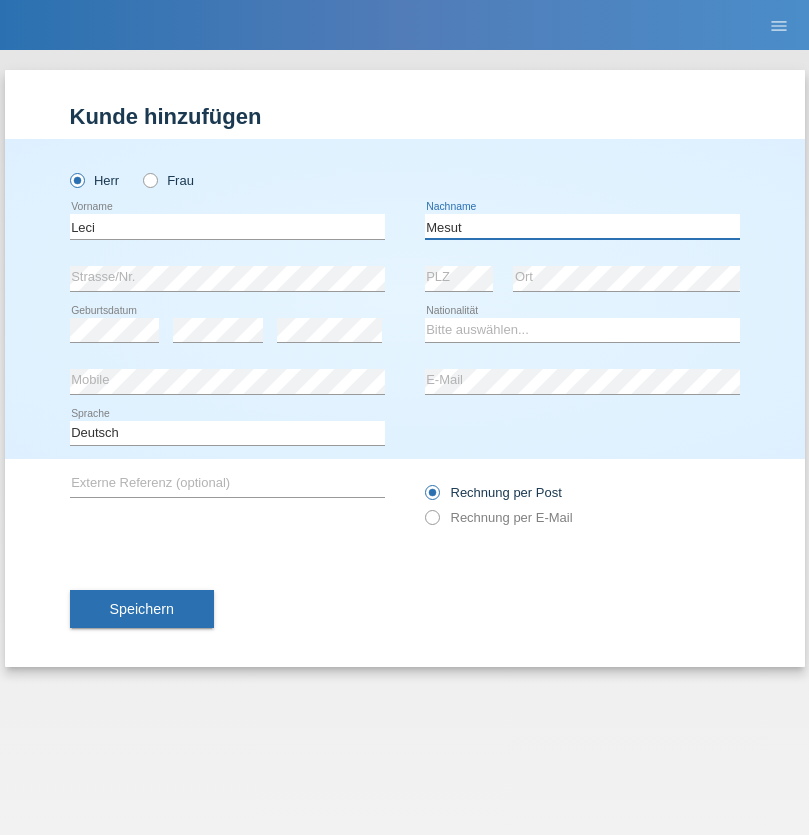 type on "Mesut" 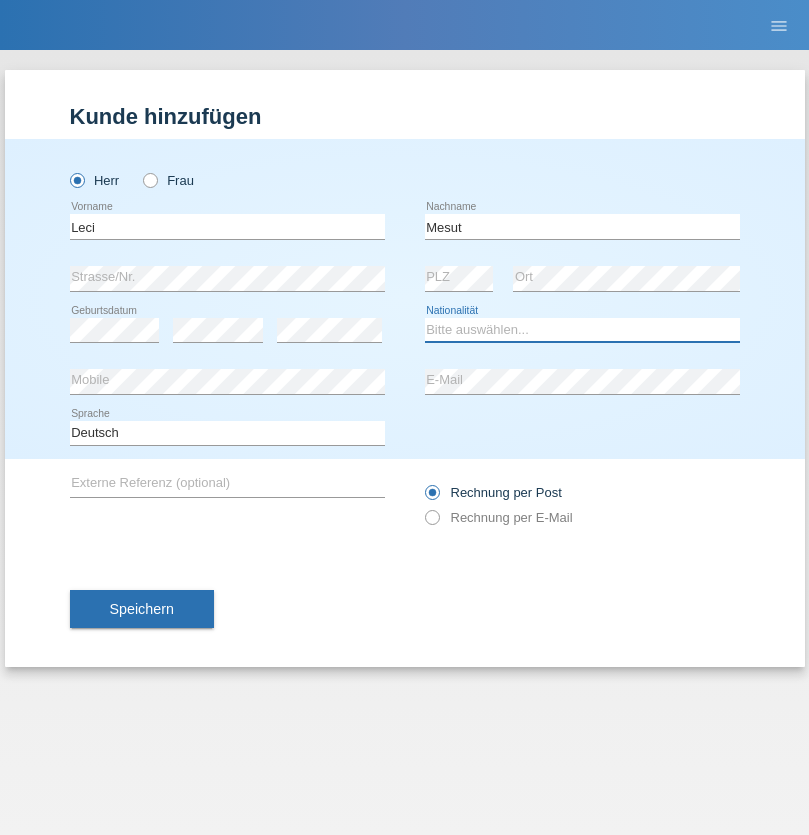 select on "XK" 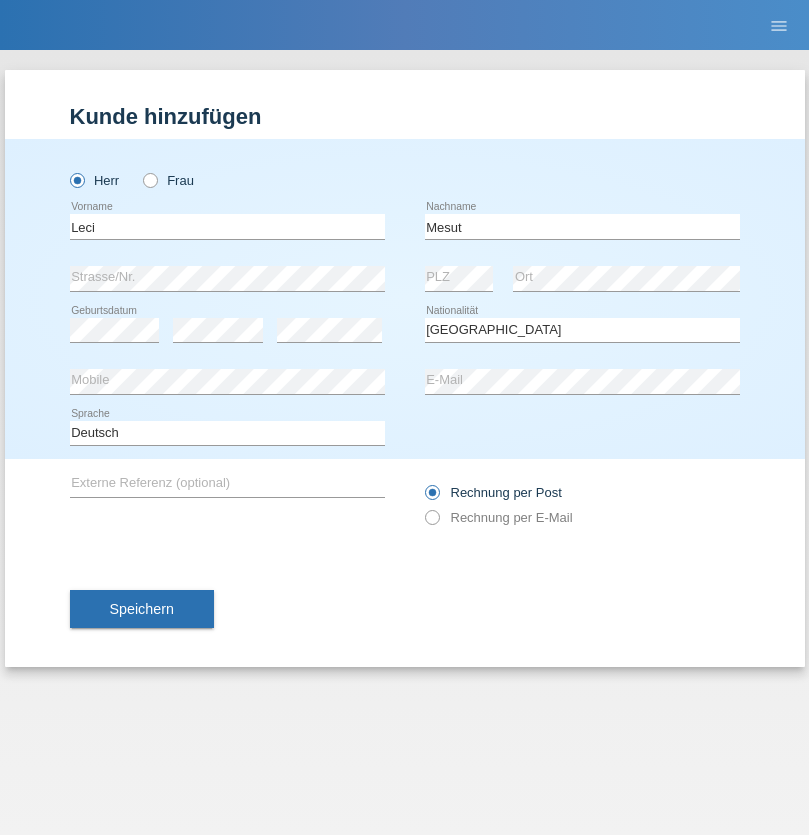 select on "C" 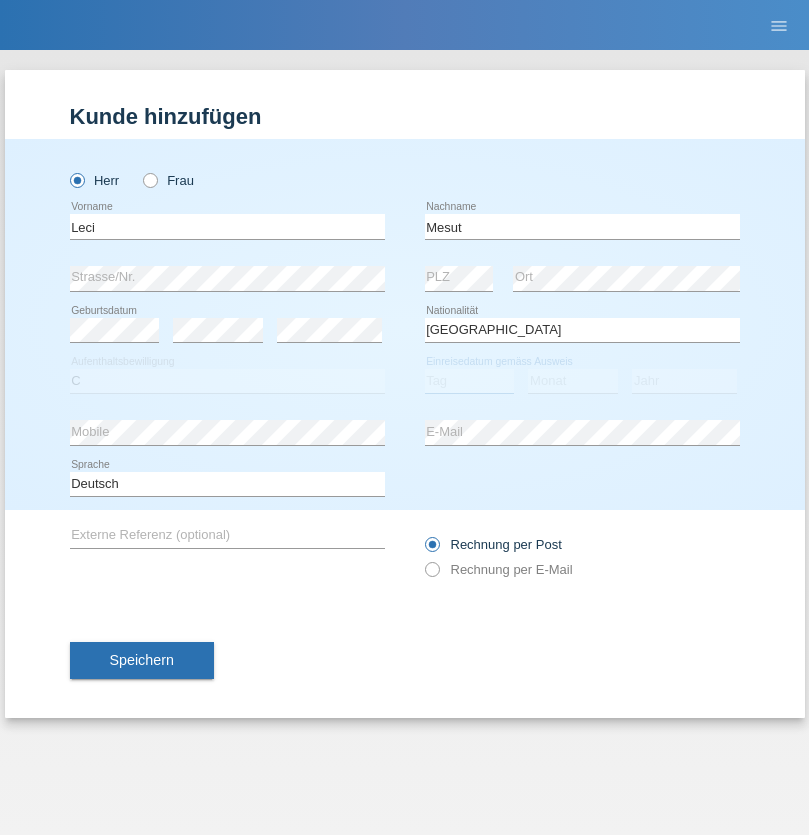 select on "14" 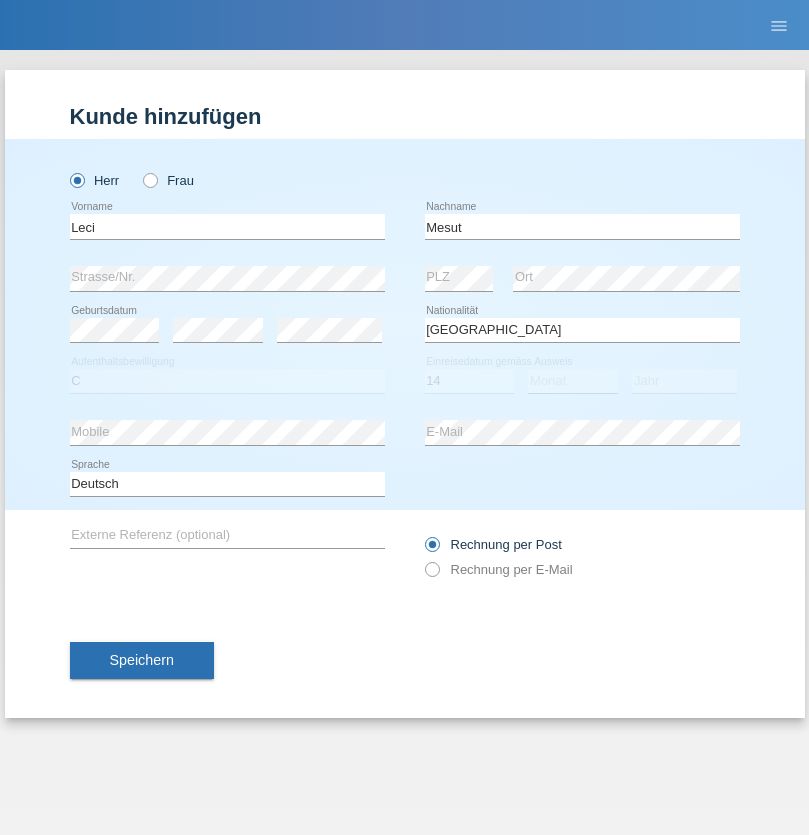select on "07" 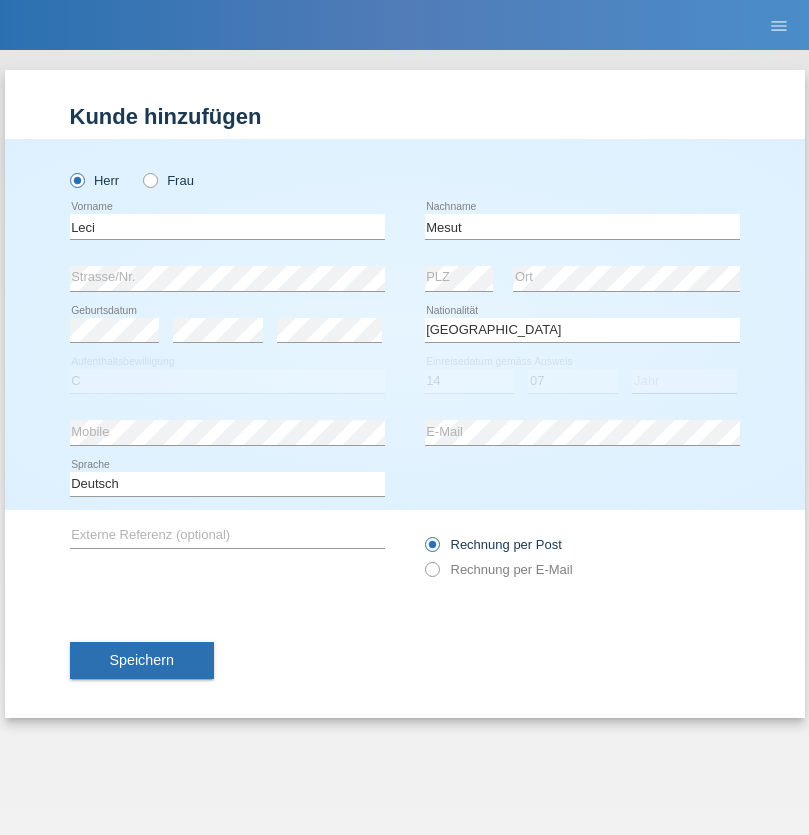 select on "2021" 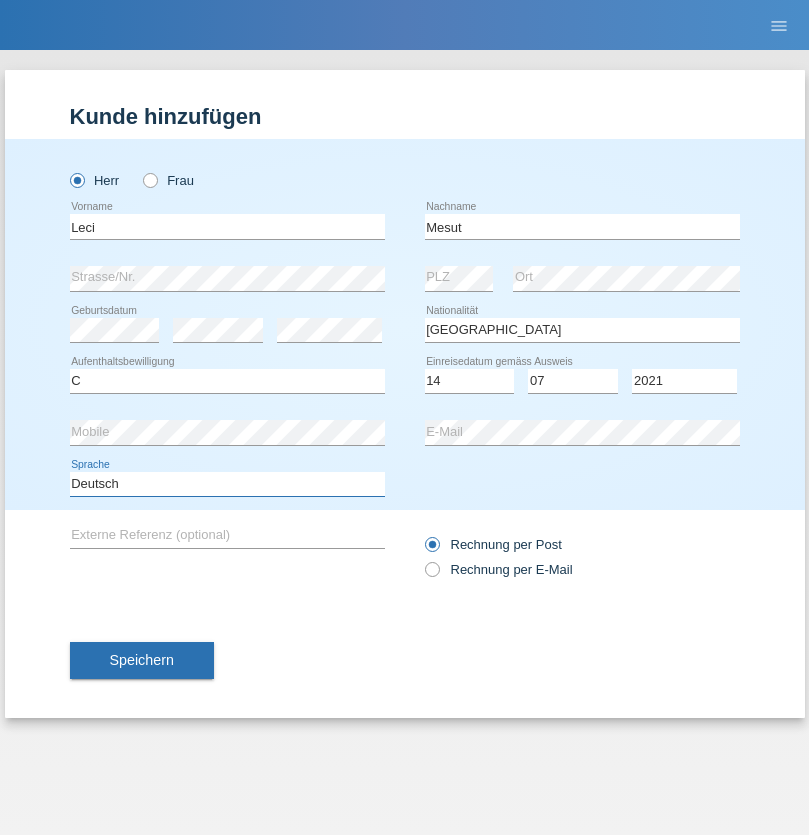 select on "en" 